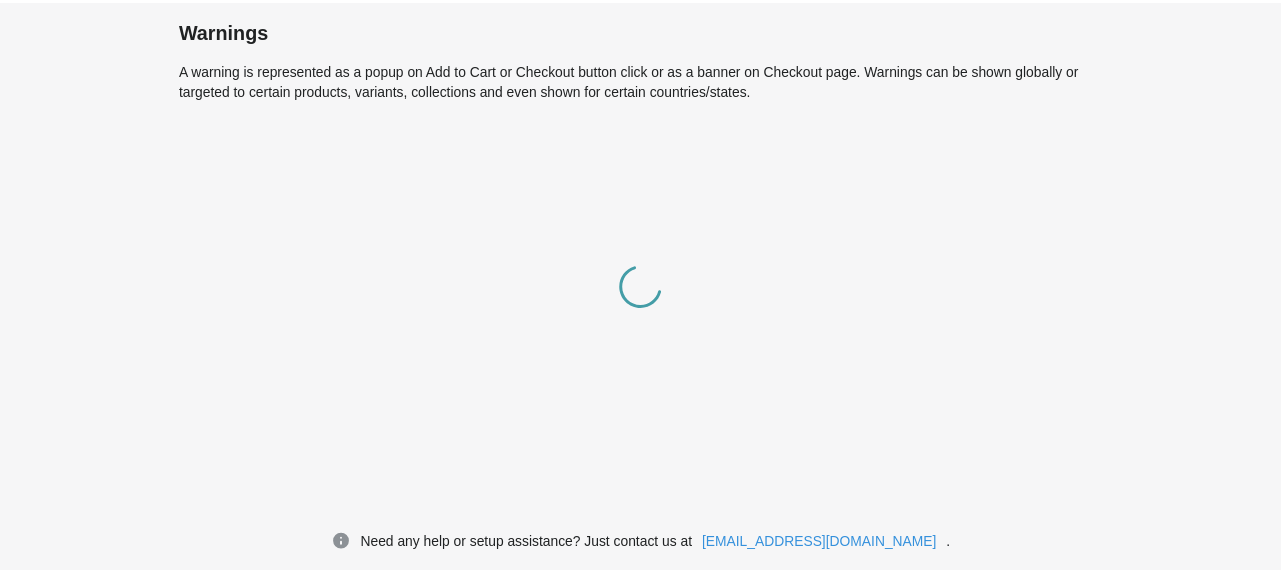 scroll, scrollTop: 0, scrollLeft: 0, axis: both 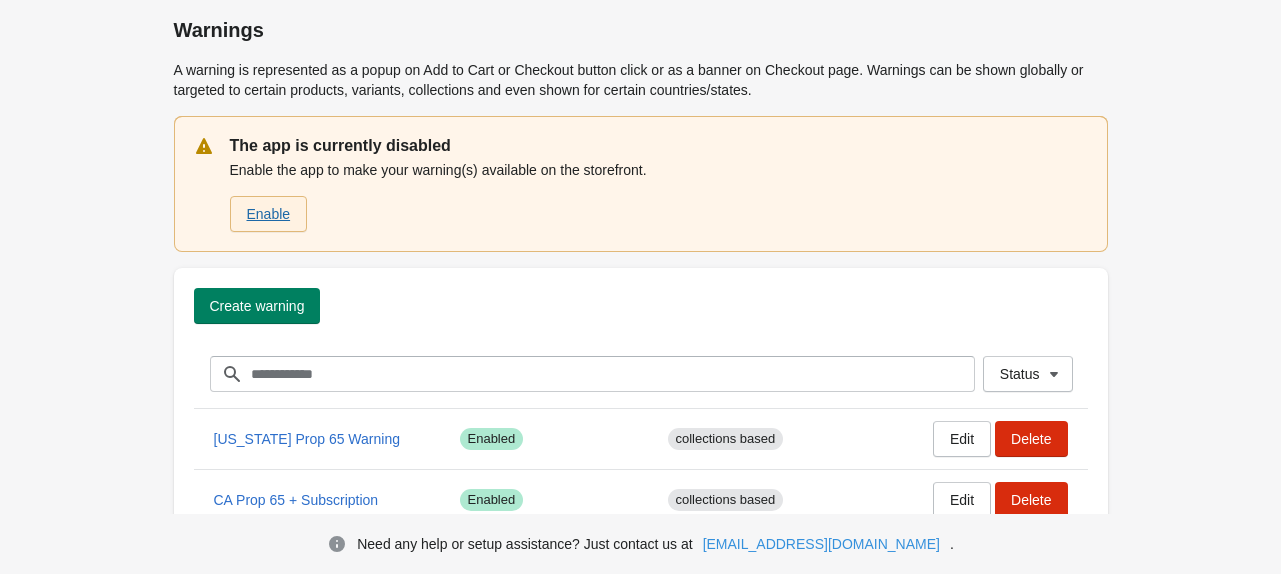 click on "Enable" at bounding box center [269, 214] 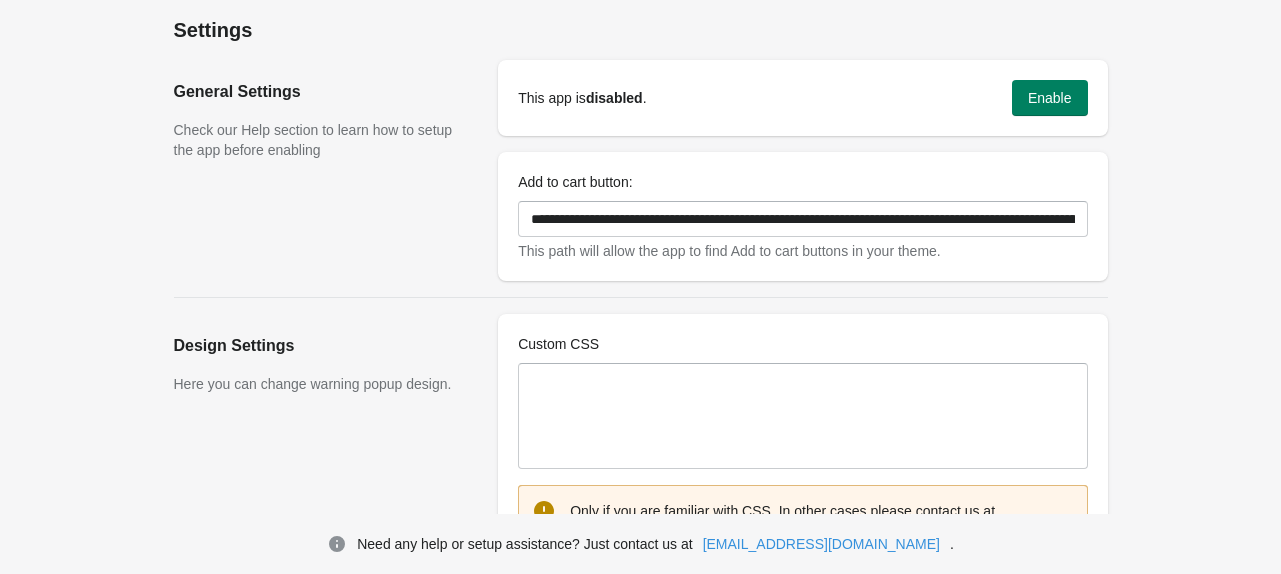 scroll, scrollTop: 0, scrollLeft: 0, axis: both 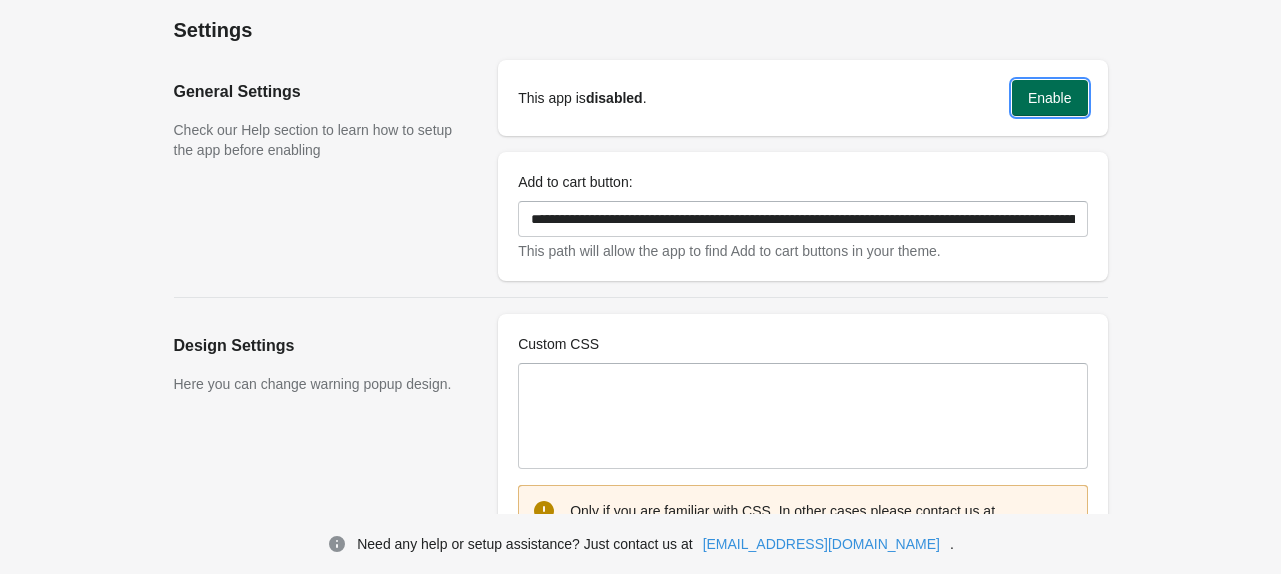 click on "Enable" at bounding box center (1050, 98) 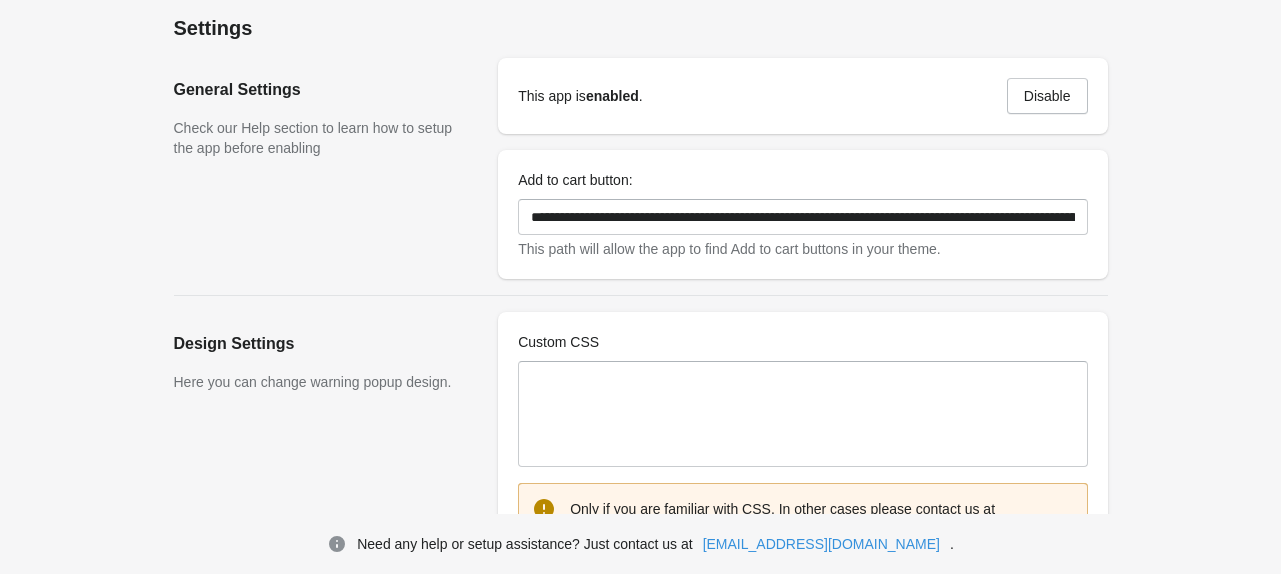 scroll, scrollTop: 0, scrollLeft: 0, axis: both 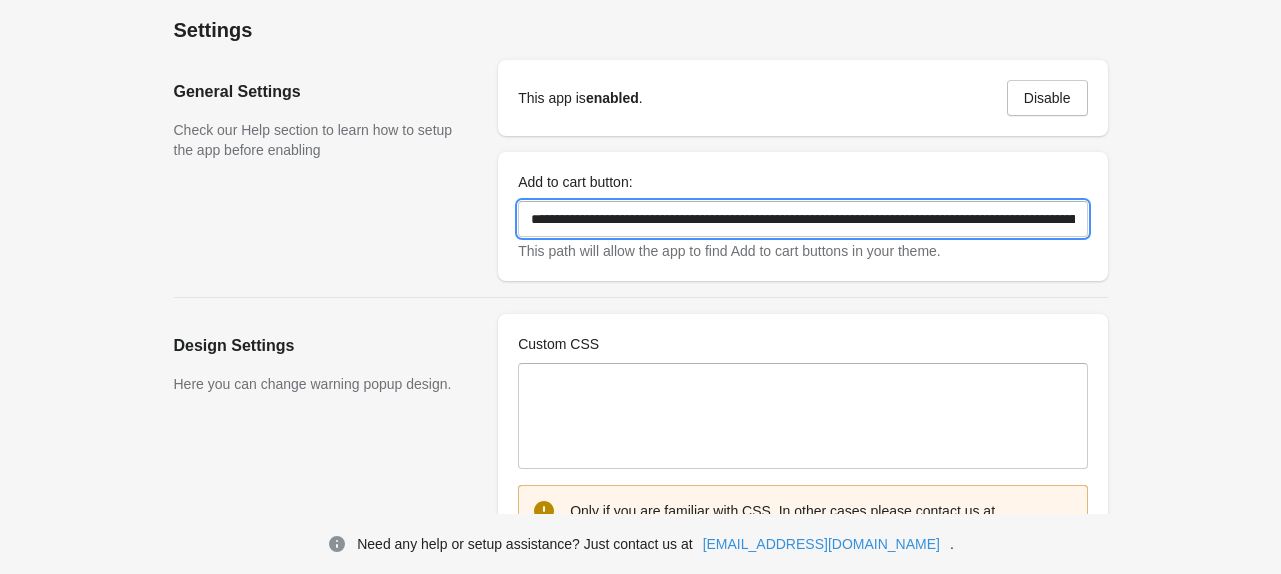 click on "**********" at bounding box center [802, 219] 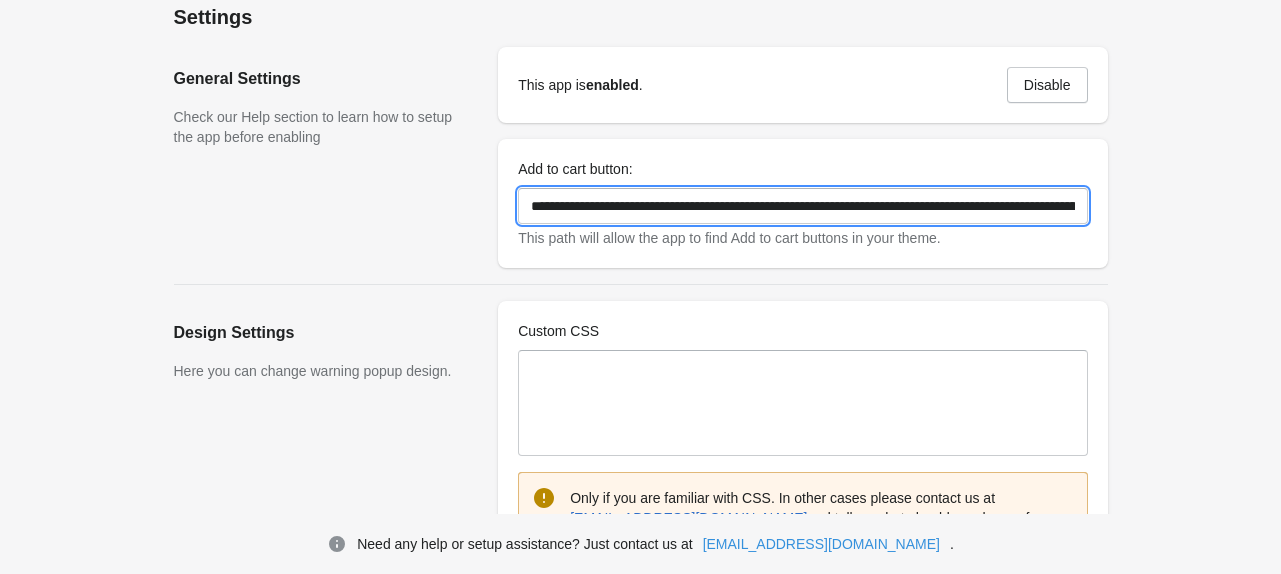 scroll, scrollTop: 0, scrollLeft: 0, axis: both 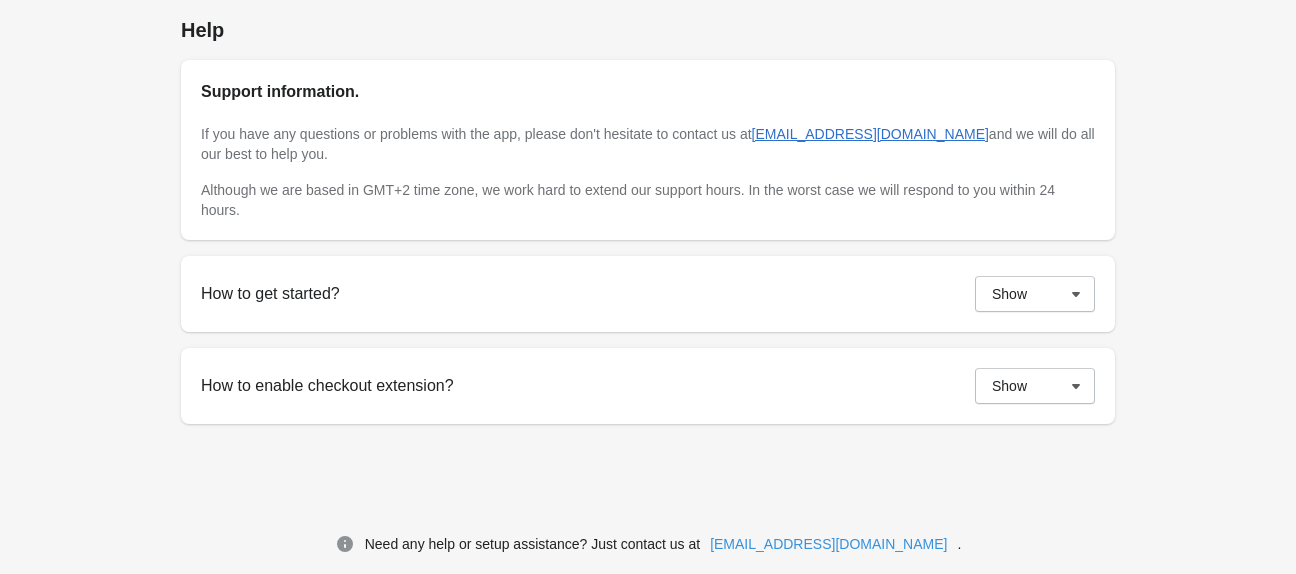 click on "How to get started?   Show" at bounding box center [648, 294] 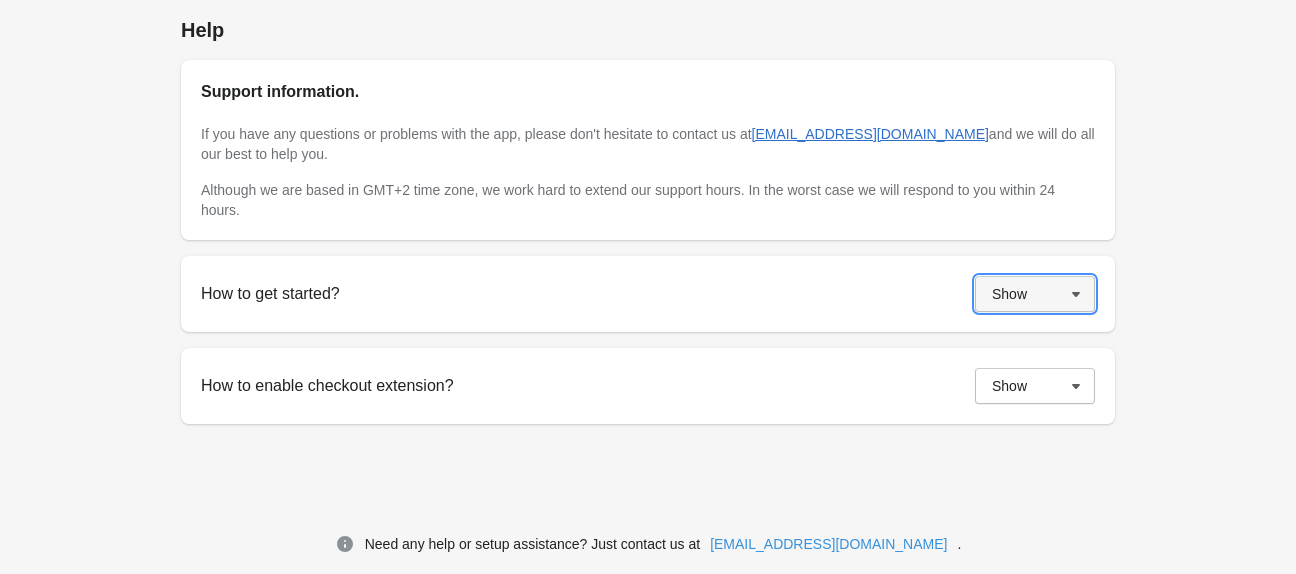 click on "Show" at bounding box center [1035, 294] 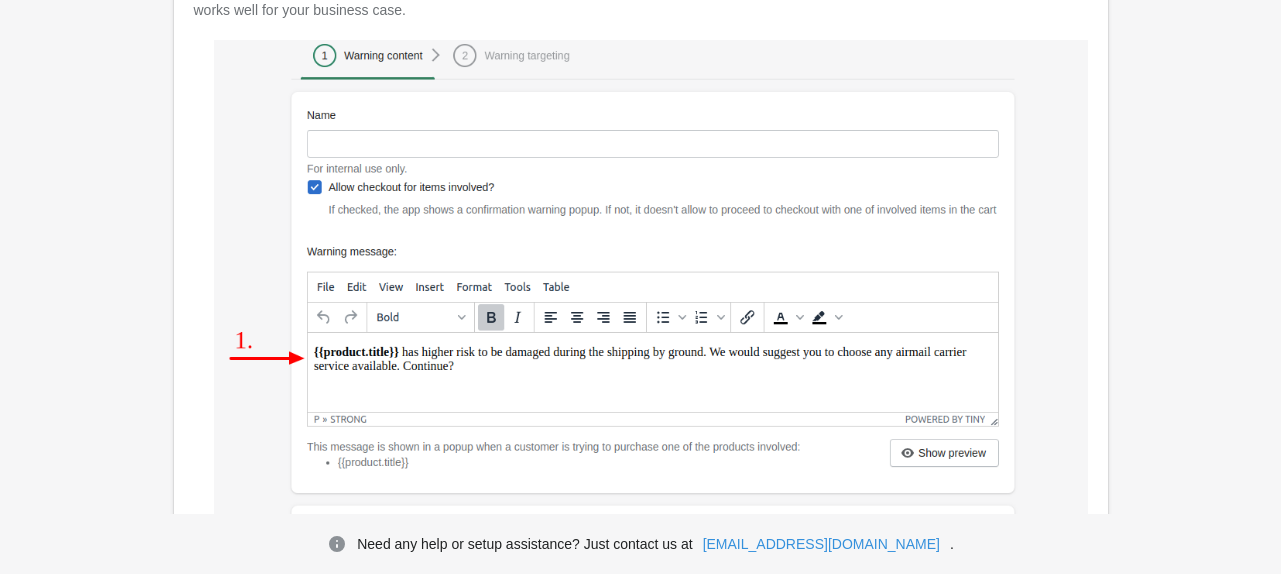 scroll, scrollTop: 1000, scrollLeft: 0, axis: vertical 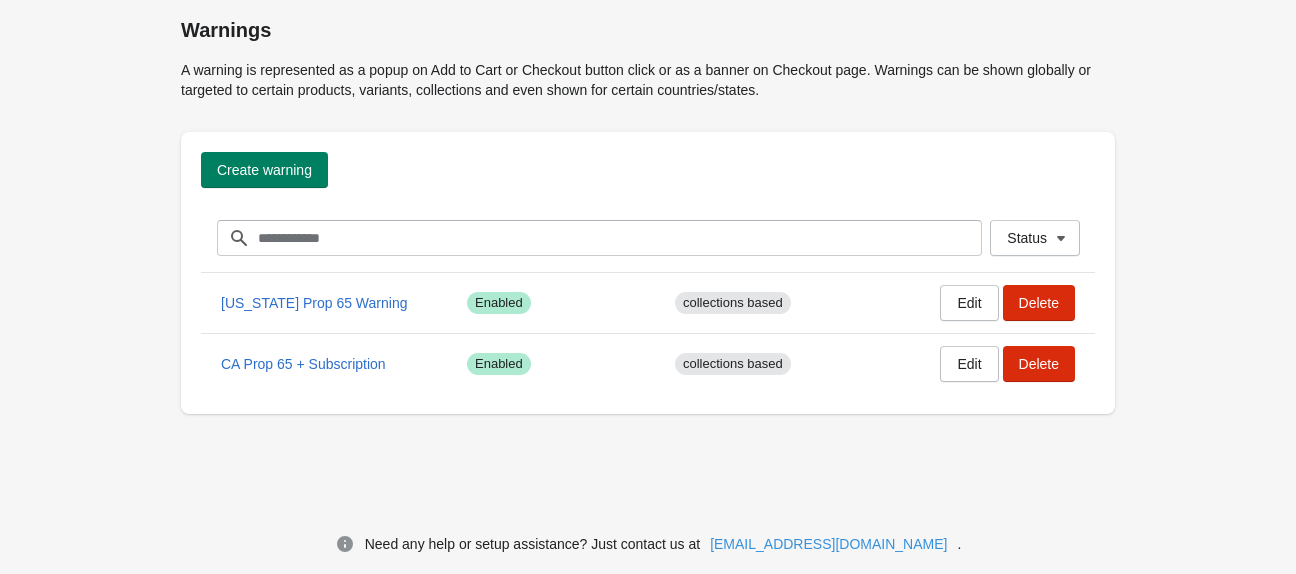 click on "A warning is represented as a popup on Add to Cart or Checkout button click or as a banner on Checkout page. Warnings can be shown globally or targeted to certain products, variants, collections and even shown for certain countries/states." at bounding box center (648, 80) 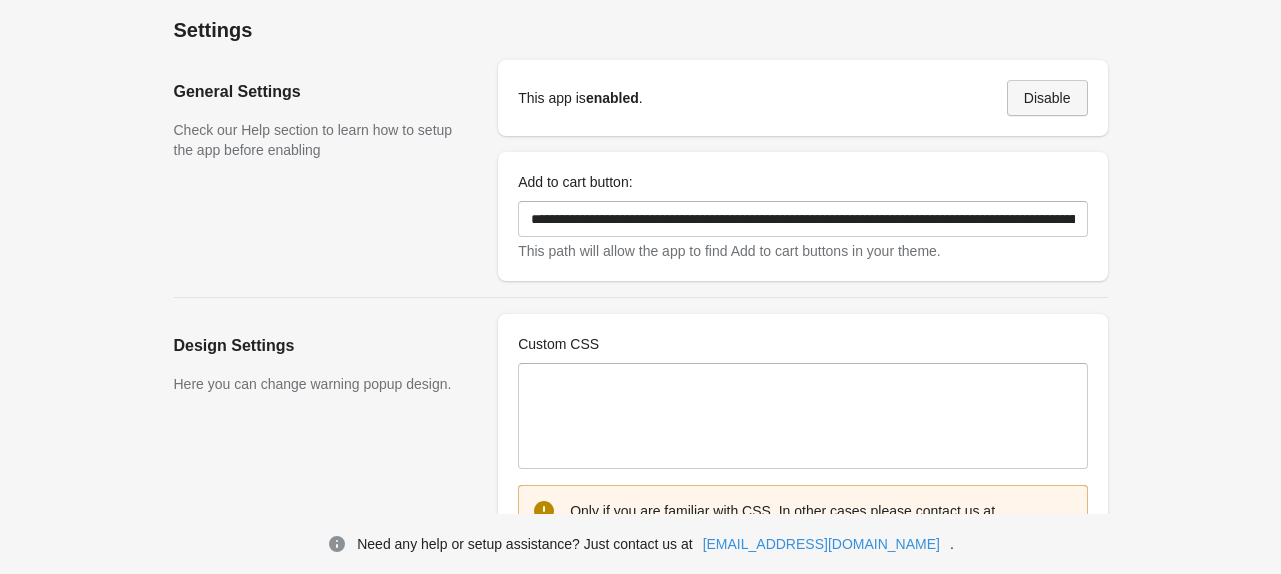 click on "Disable" at bounding box center (1047, 98) 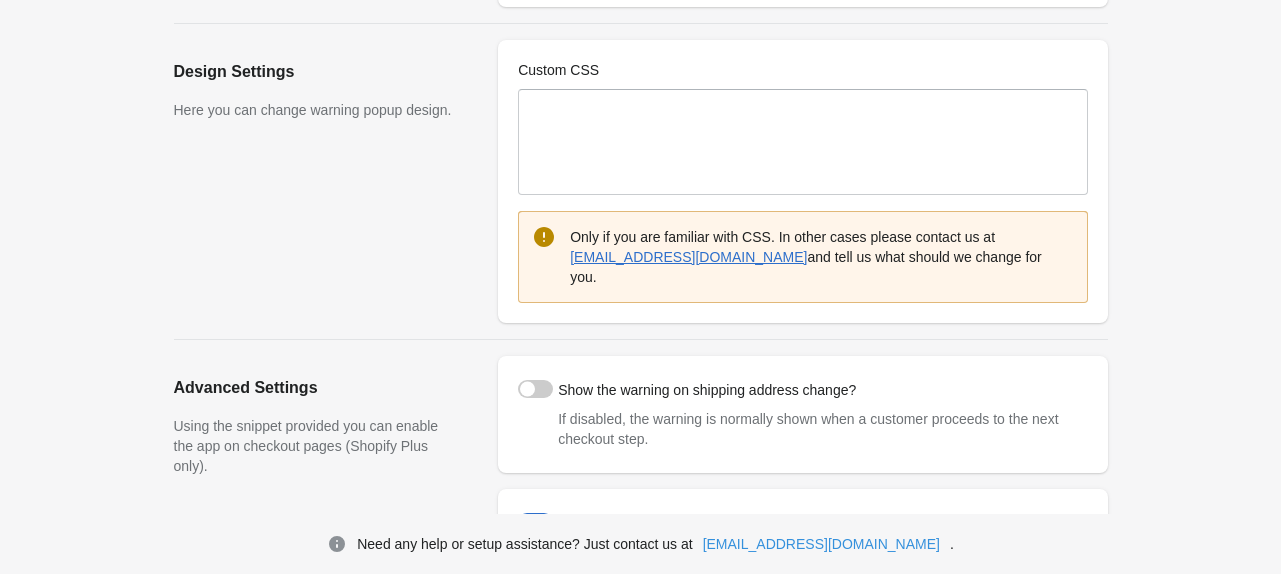scroll, scrollTop: 300, scrollLeft: 0, axis: vertical 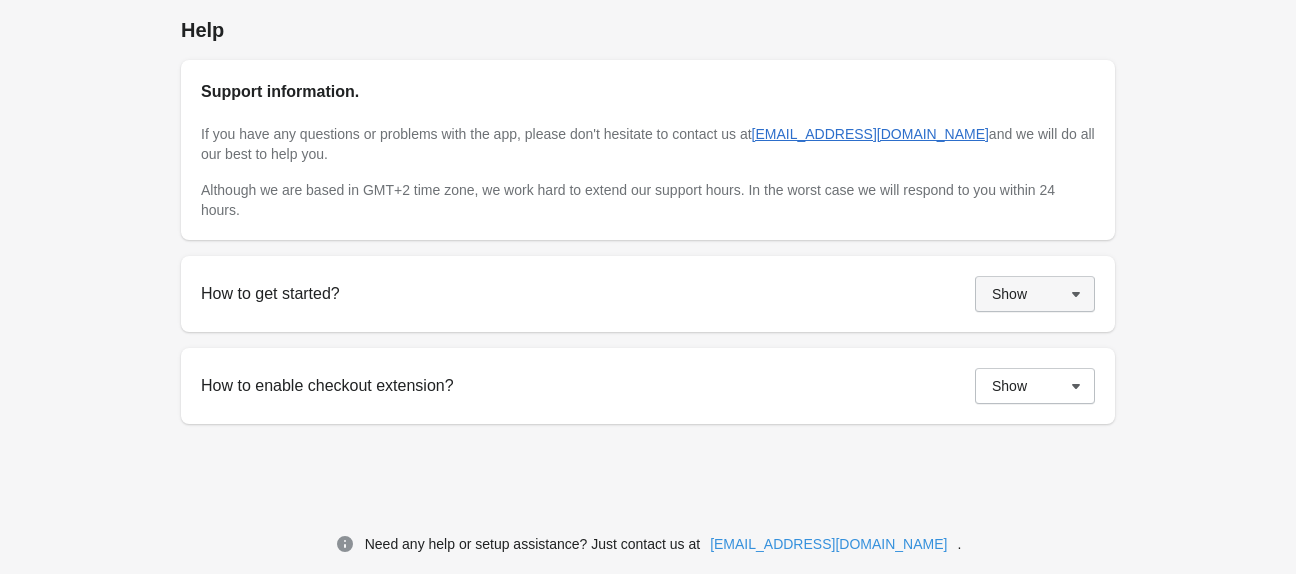 click on "Show" at bounding box center (1009, 294) 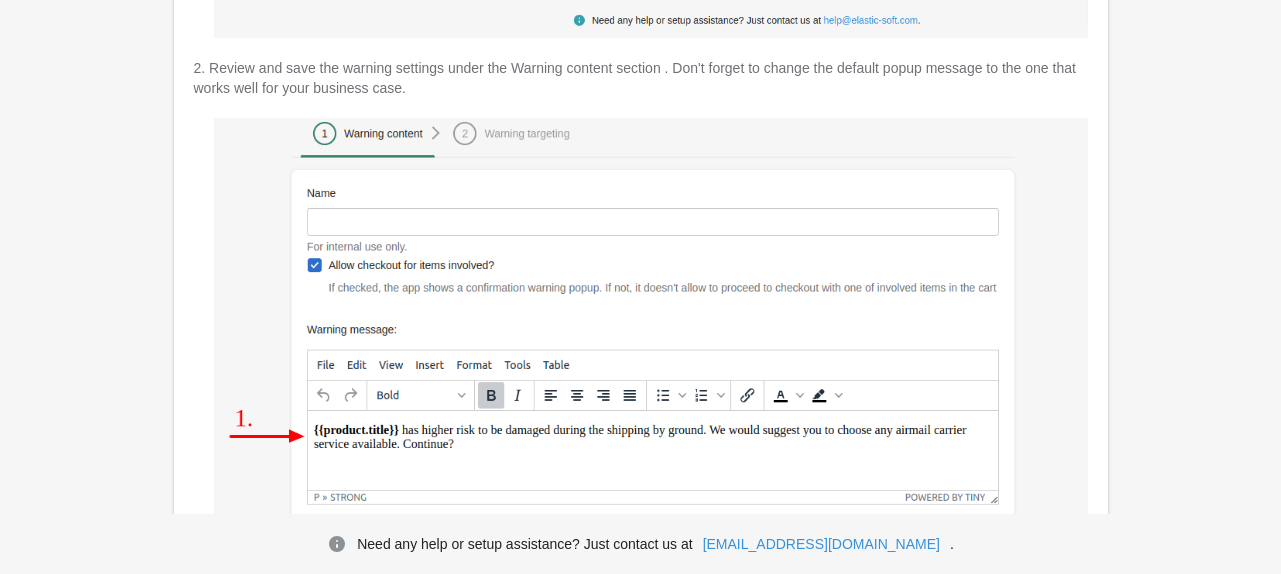 scroll, scrollTop: 900, scrollLeft: 0, axis: vertical 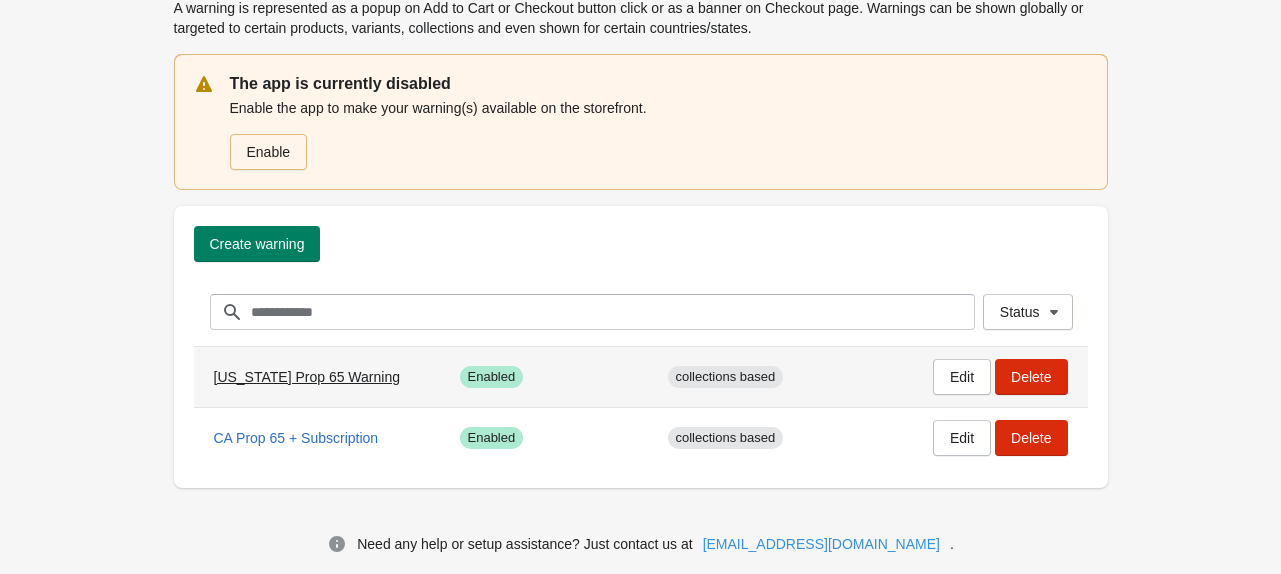 click on "[US_STATE] Prop 65 Warning" at bounding box center (307, 377) 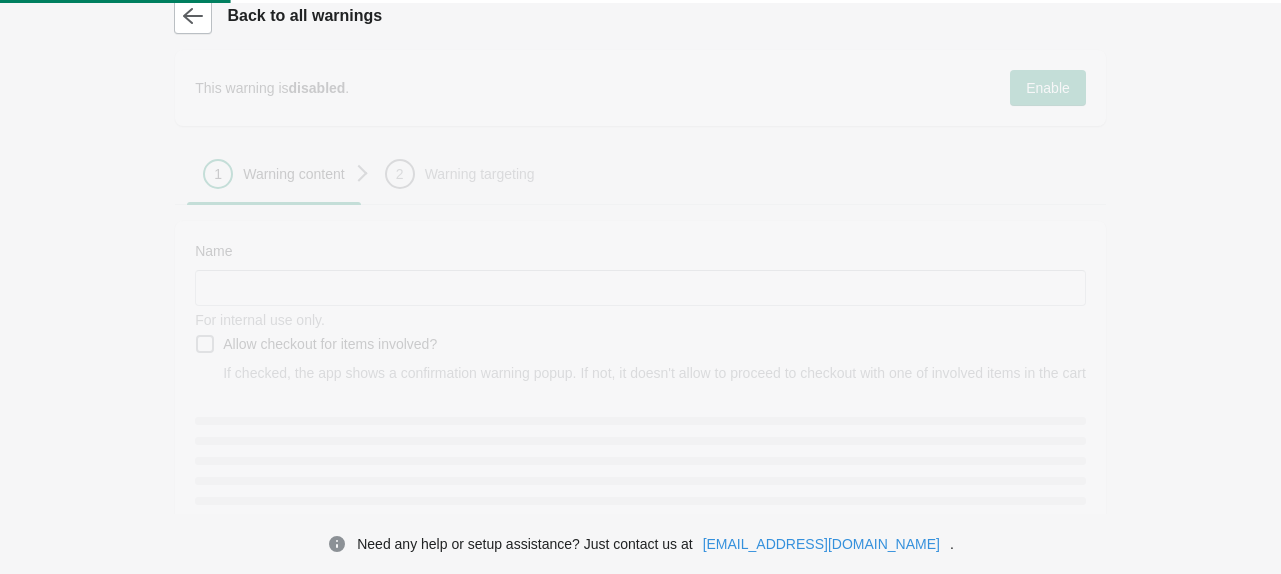 type on "**********" 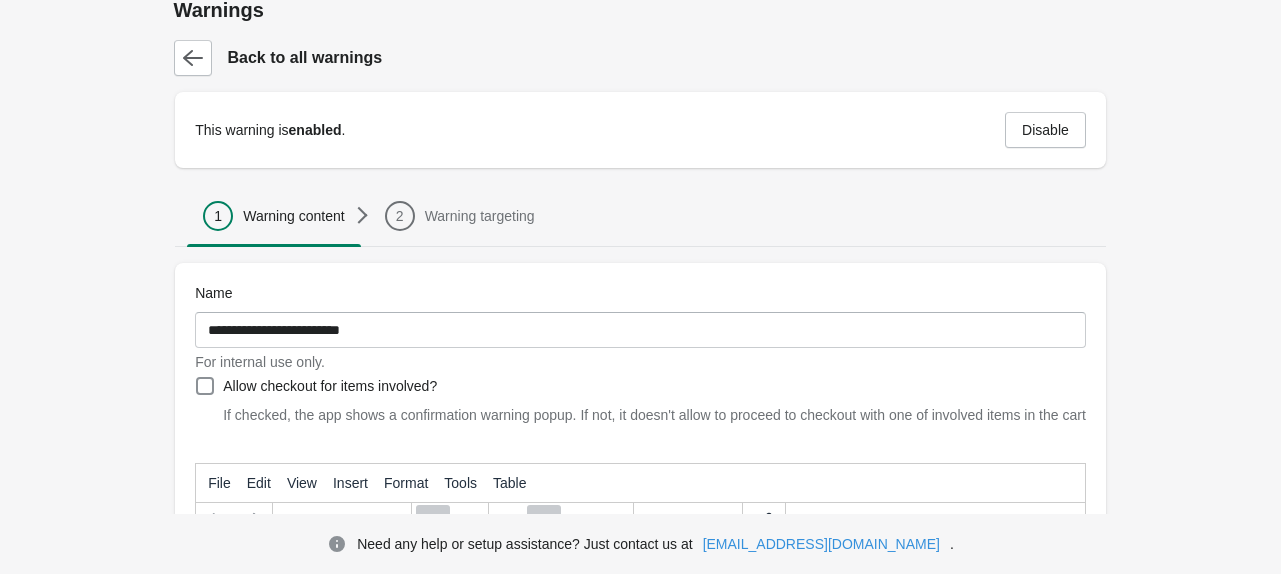 scroll, scrollTop: 0, scrollLeft: 0, axis: both 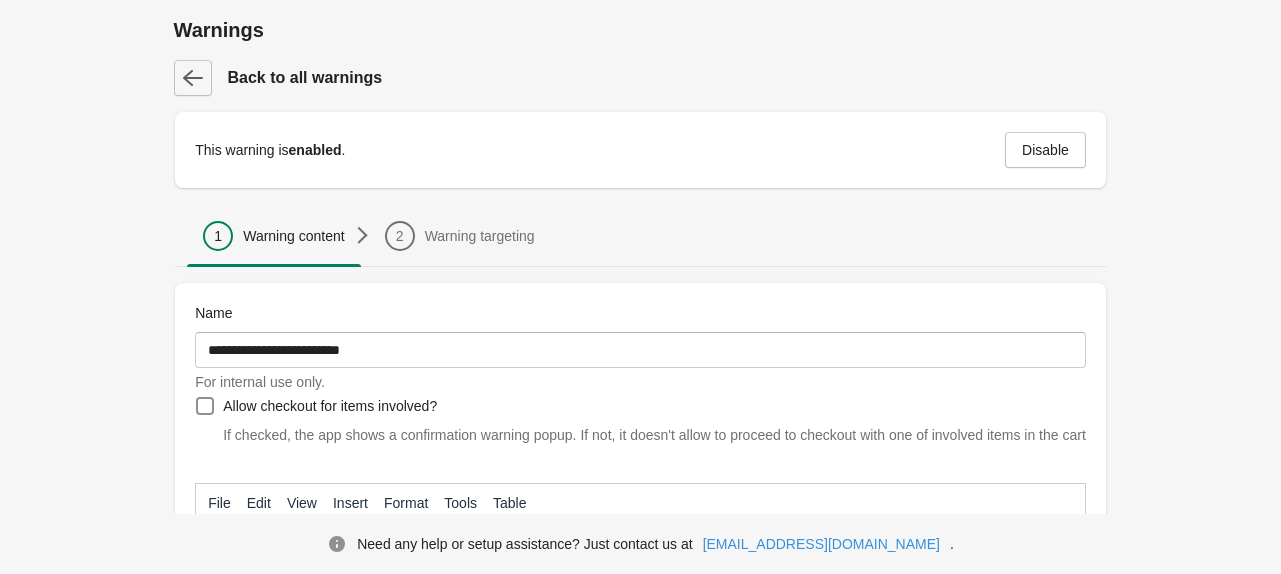 click at bounding box center [193, 78] 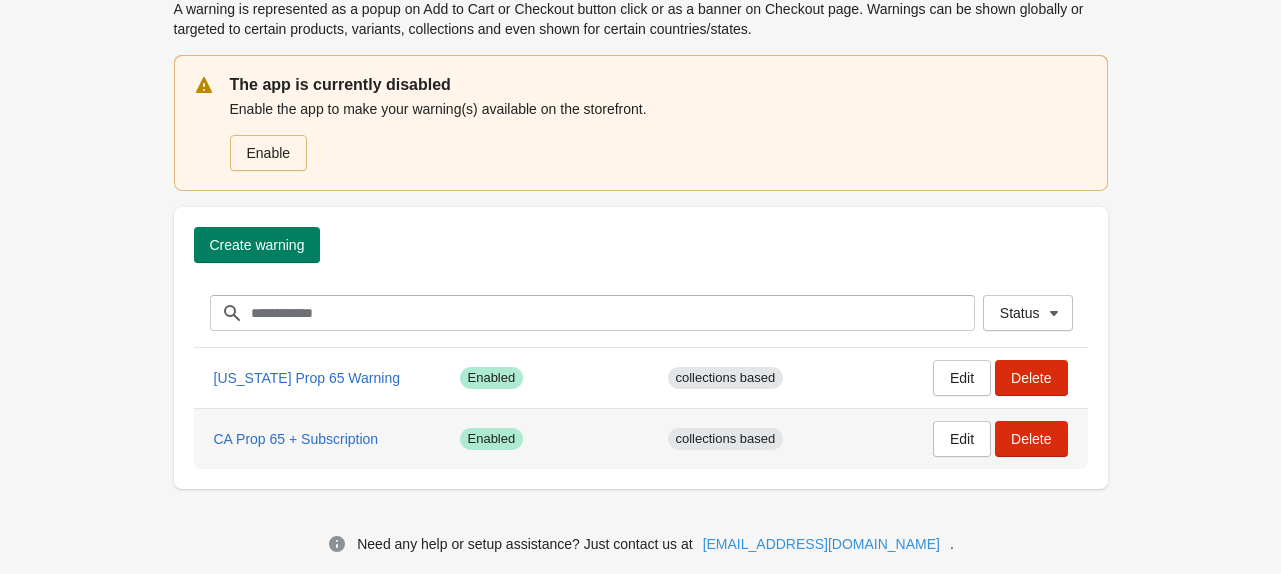 scroll, scrollTop: 62, scrollLeft: 0, axis: vertical 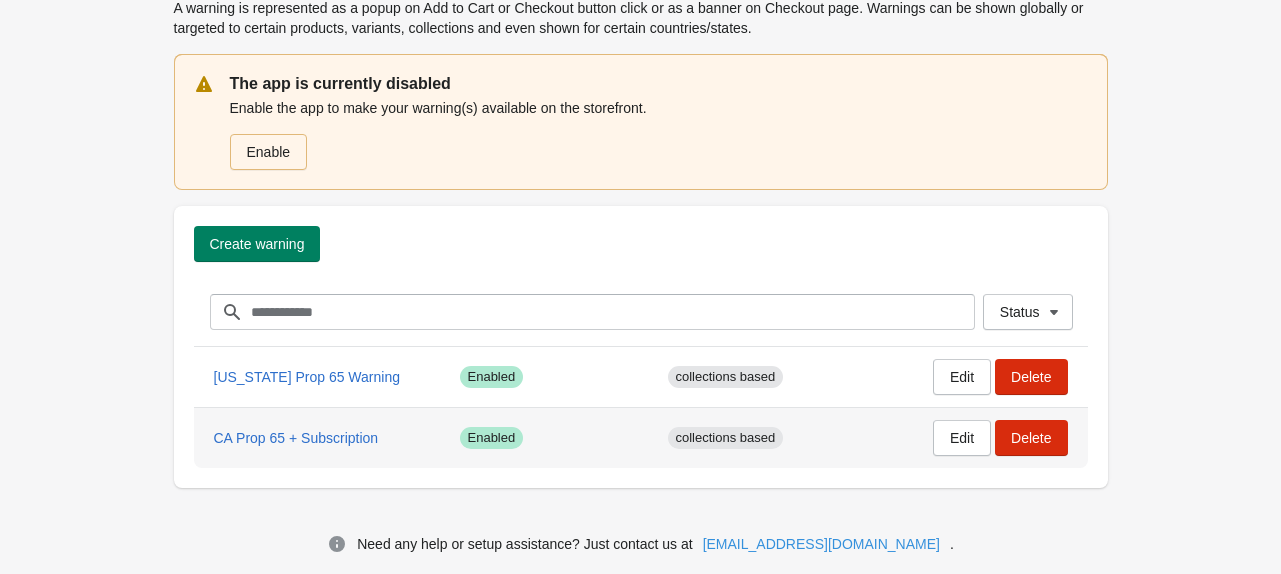 drag, startPoint x: 418, startPoint y: 433, endPoint x: 428, endPoint y: 414, distance: 21.470911 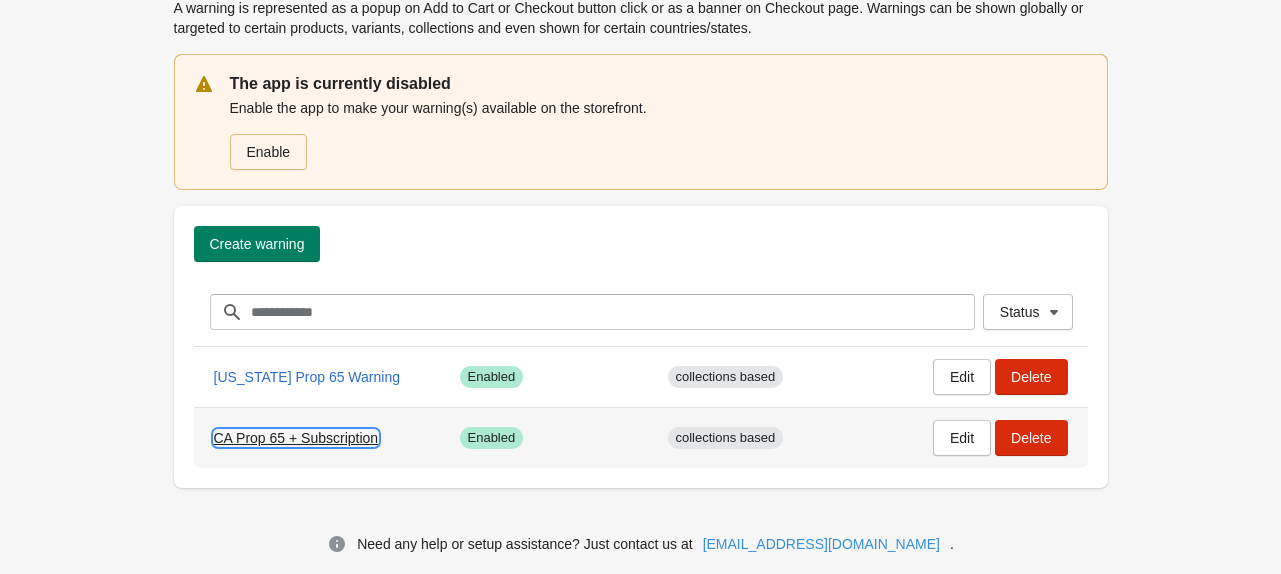 click on "CA Prop 65 + Subscription" at bounding box center [296, 438] 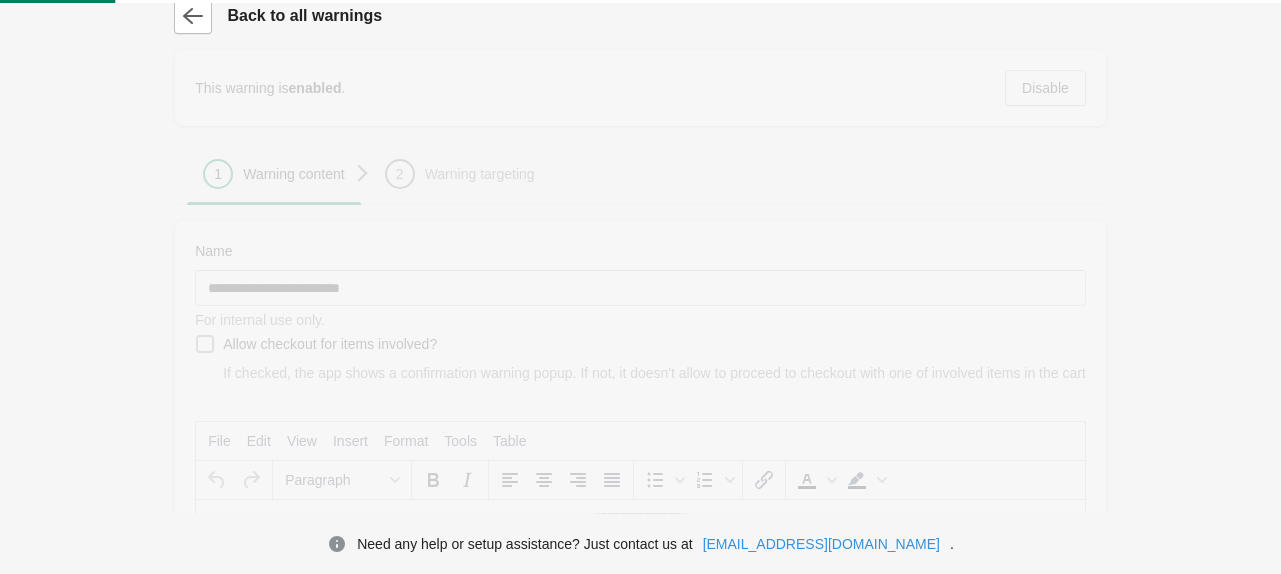 scroll, scrollTop: 0, scrollLeft: 0, axis: both 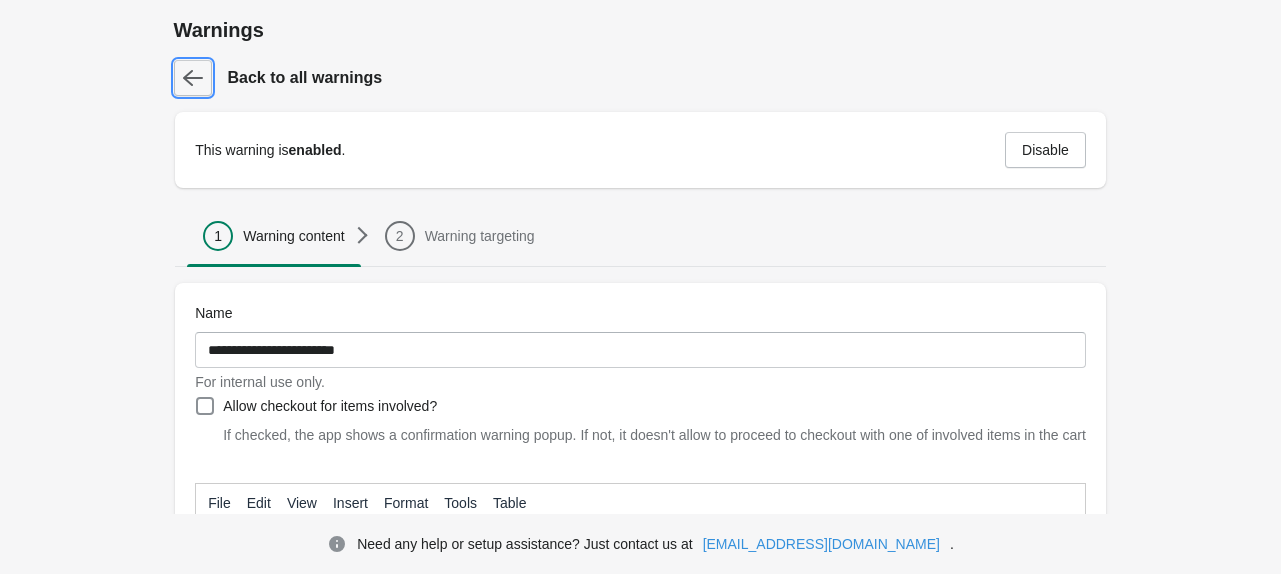 click 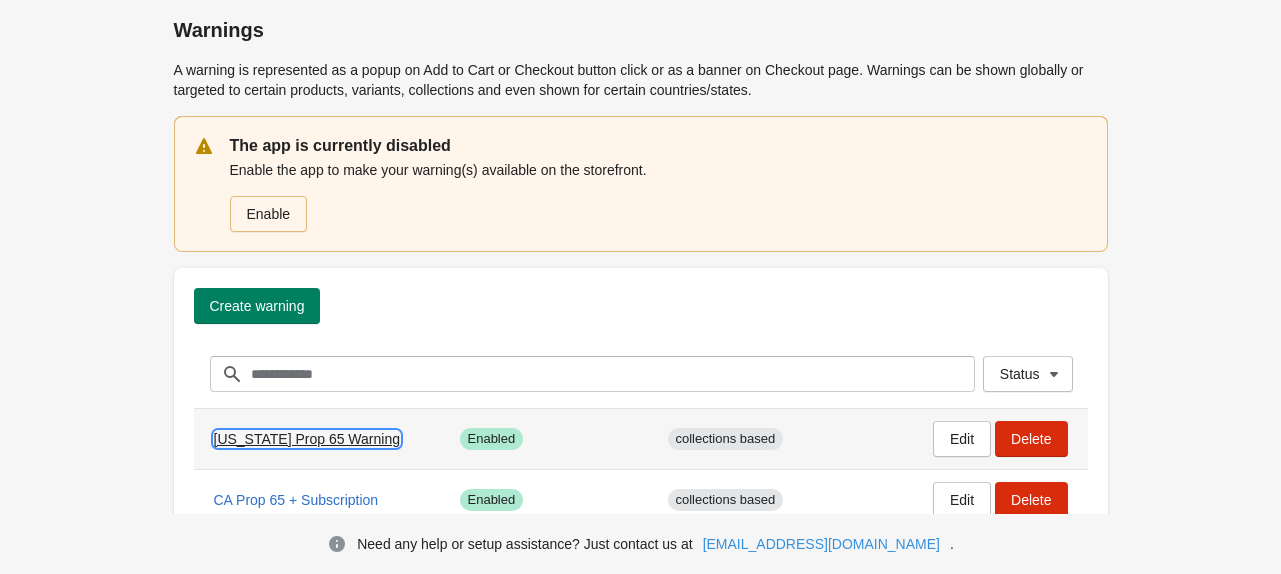 click on "[US_STATE] Prop 65 Warning" at bounding box center [307, 439] 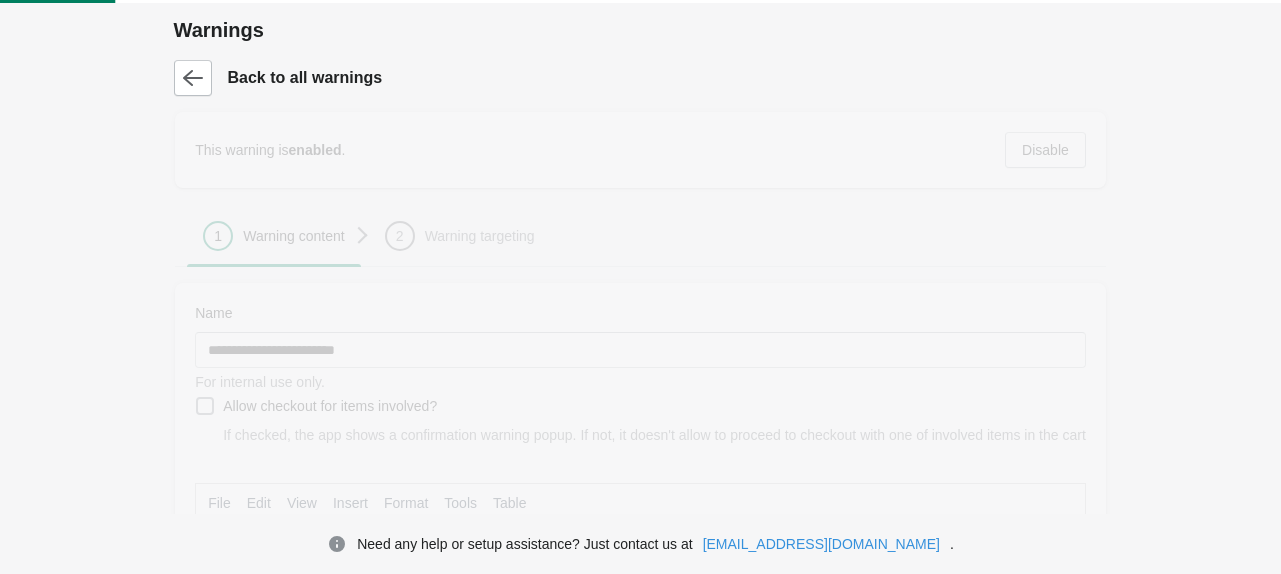 type on "**********" 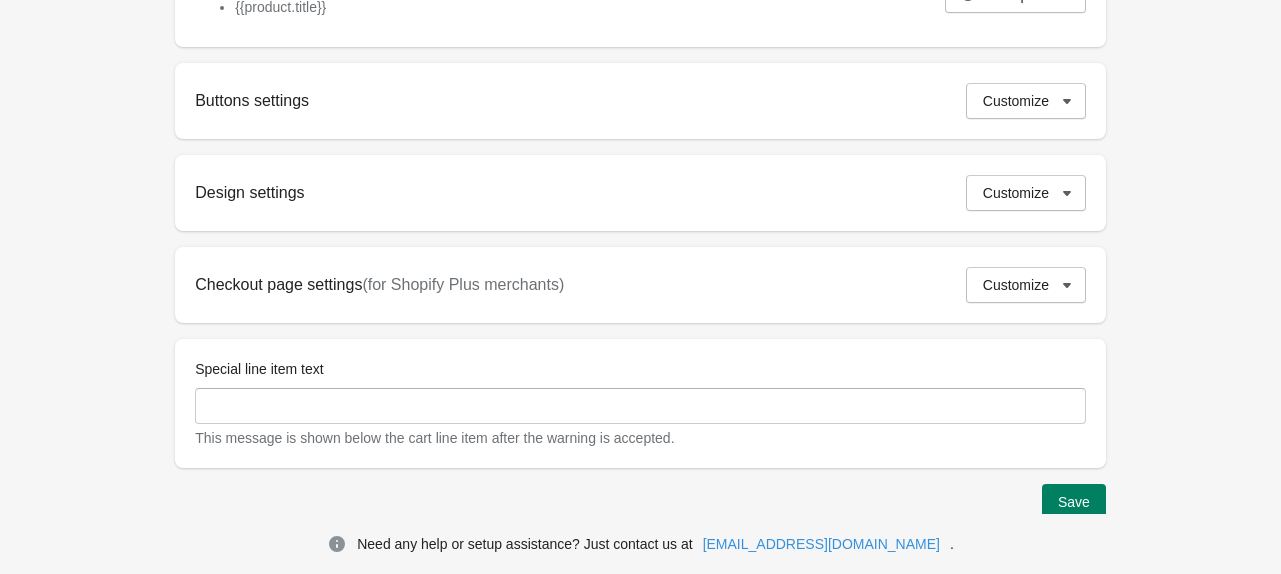 scroll, scrollTop: 774, scrollLeft: 0, axis: vertical 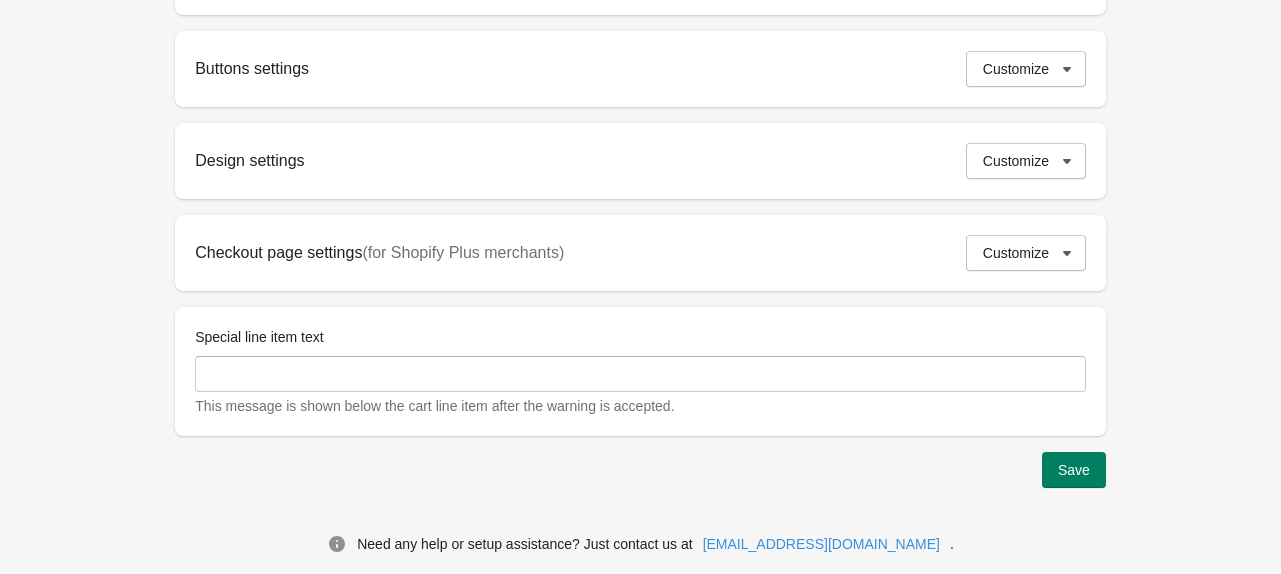 click on "Special line item text" at bounding box center [259, 337] 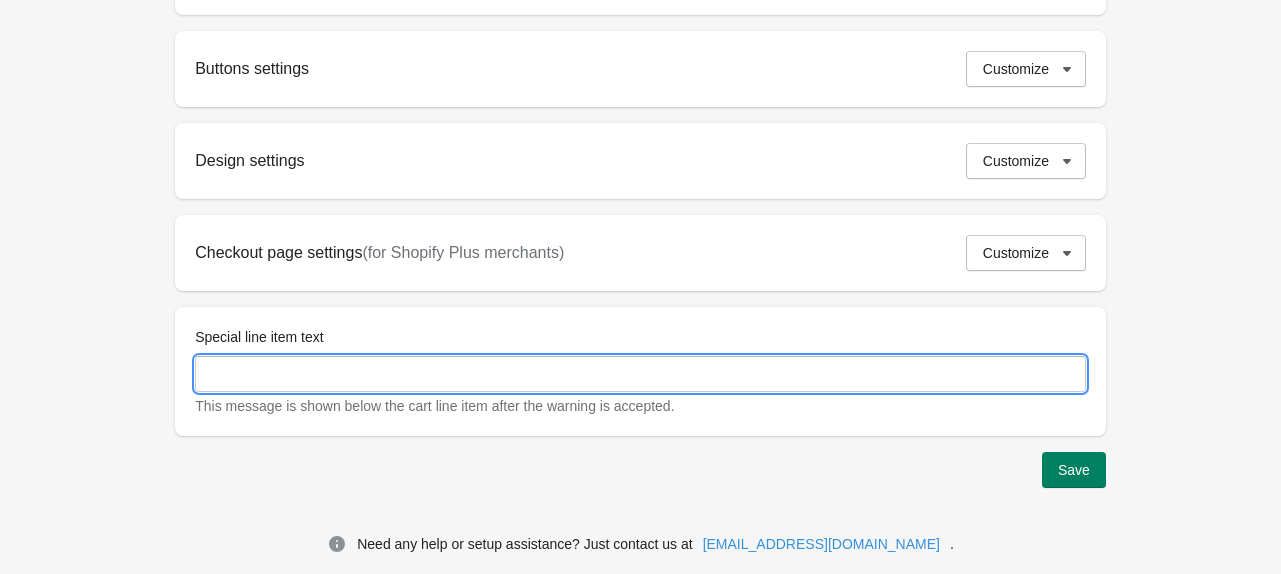 click on "Special line item text" at bounding box center [640, 374] 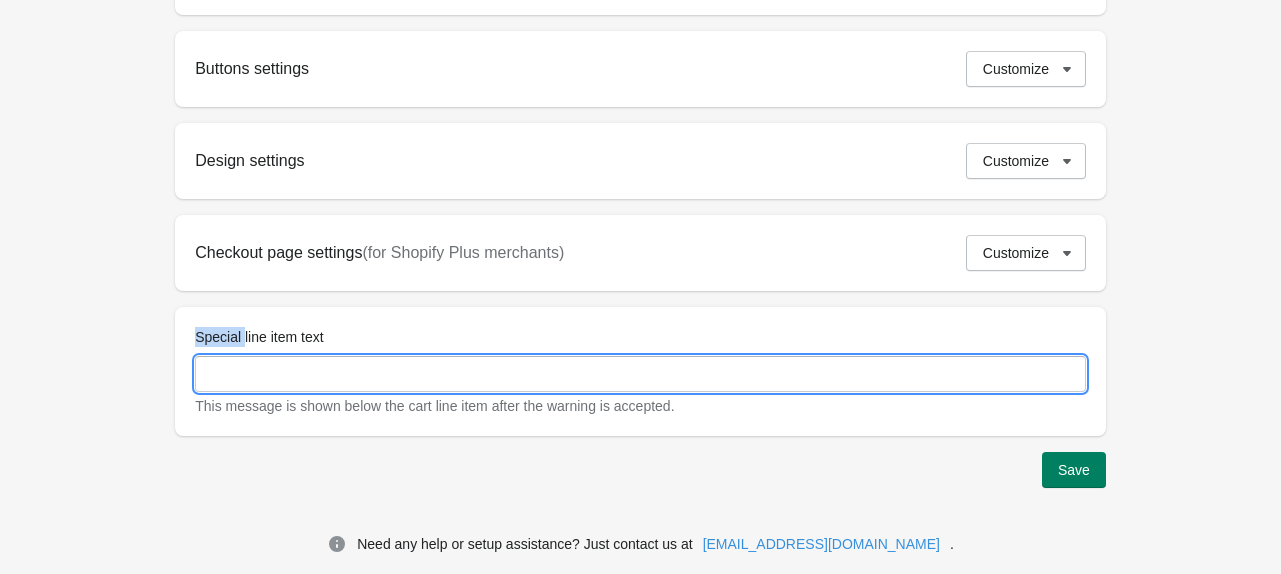 click on "Special line item text" at bounding box center (259, 337) 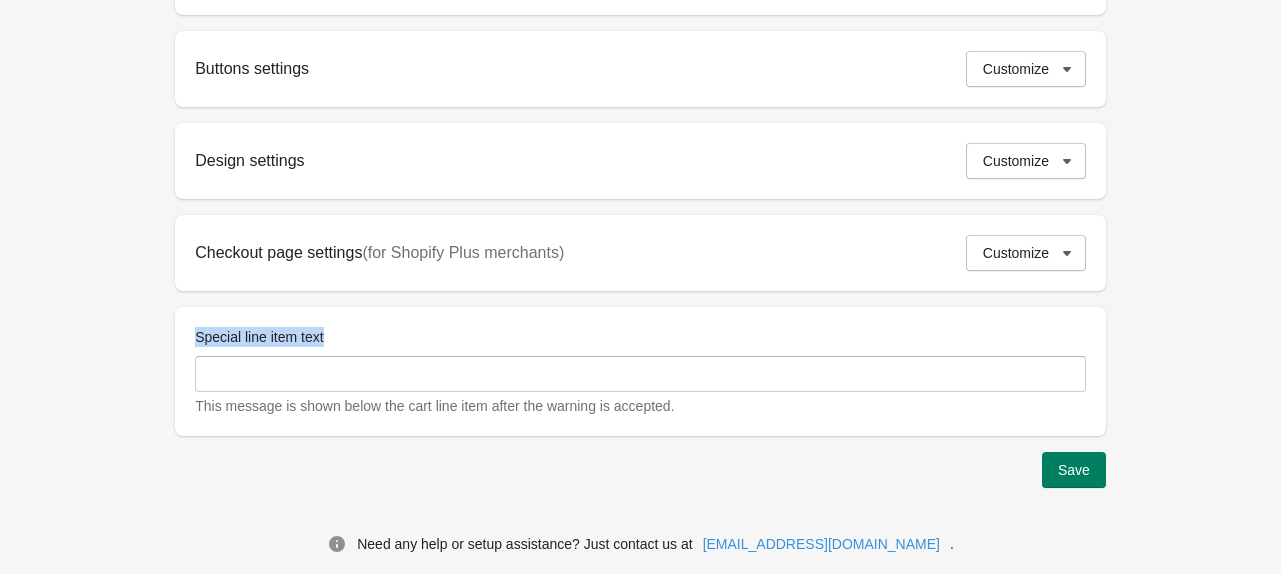 click on "Special line item text" at bounding box center [259, 337] 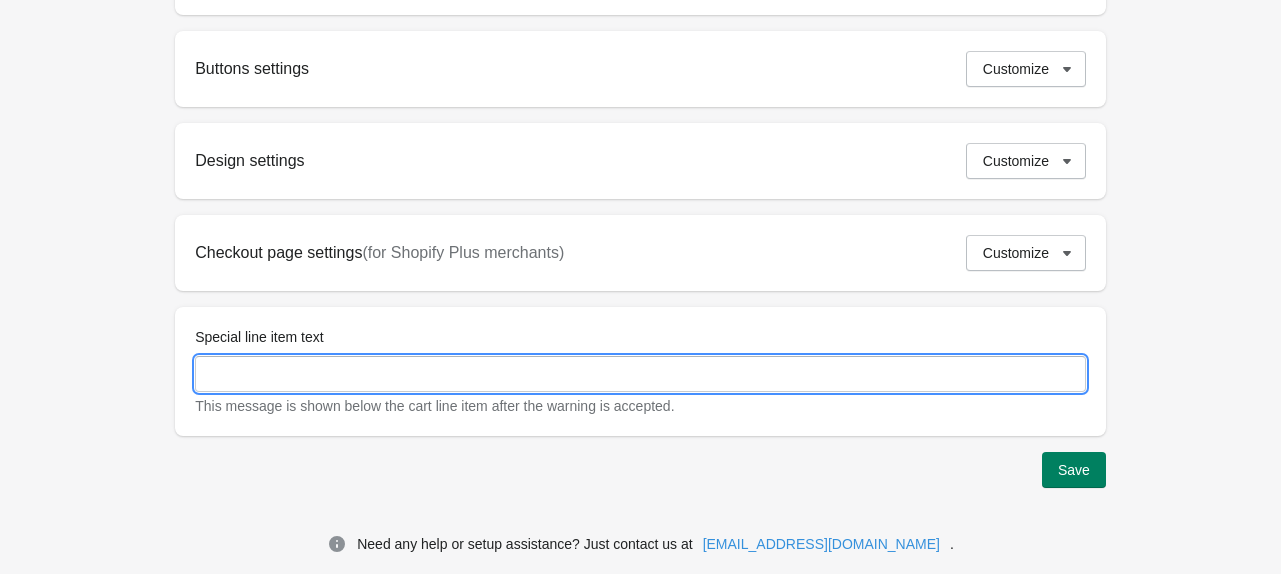 click on "Special line item text" at bounding box center (259, 337) 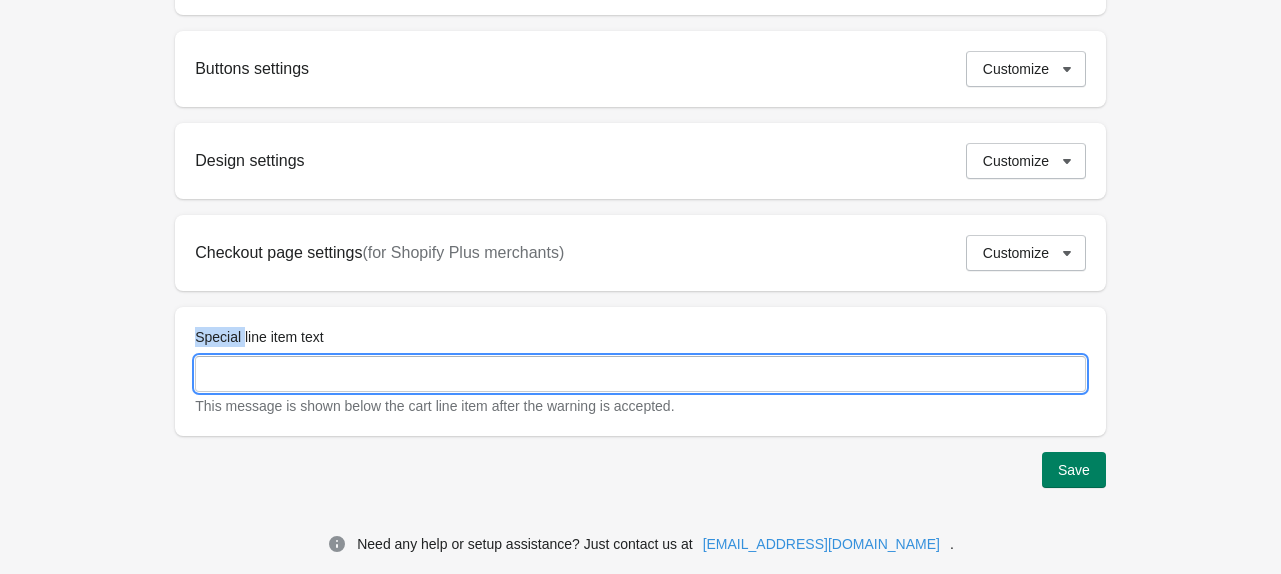 click on "Special line item text" at bounding box center (259, 337) 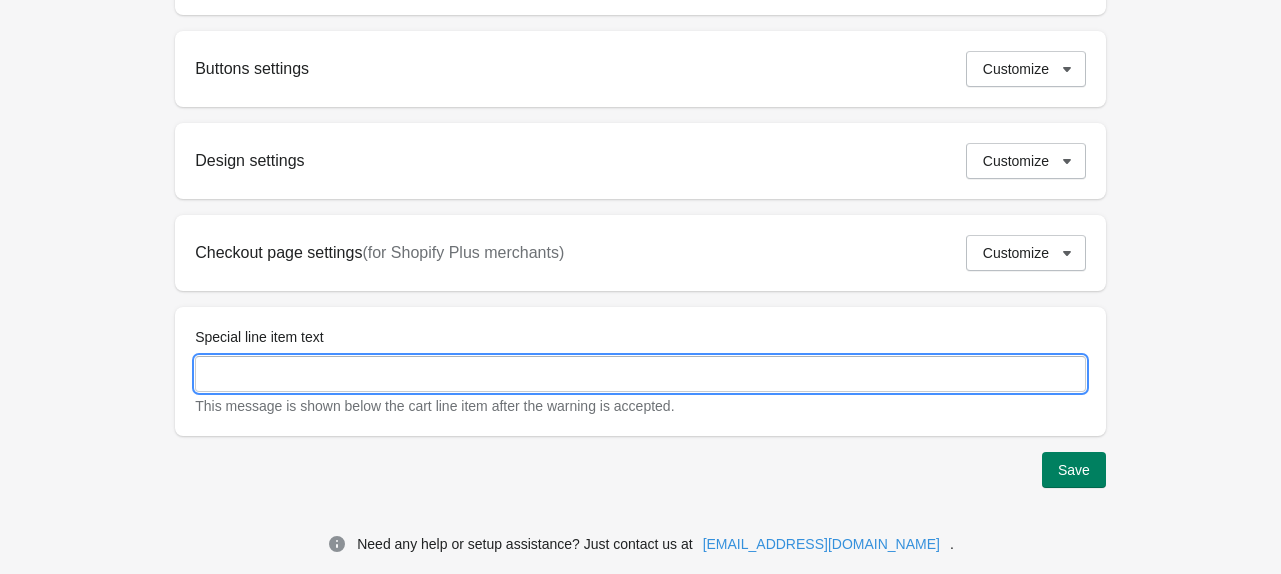 click on "Special line item text" at bounding box center (259, 337) 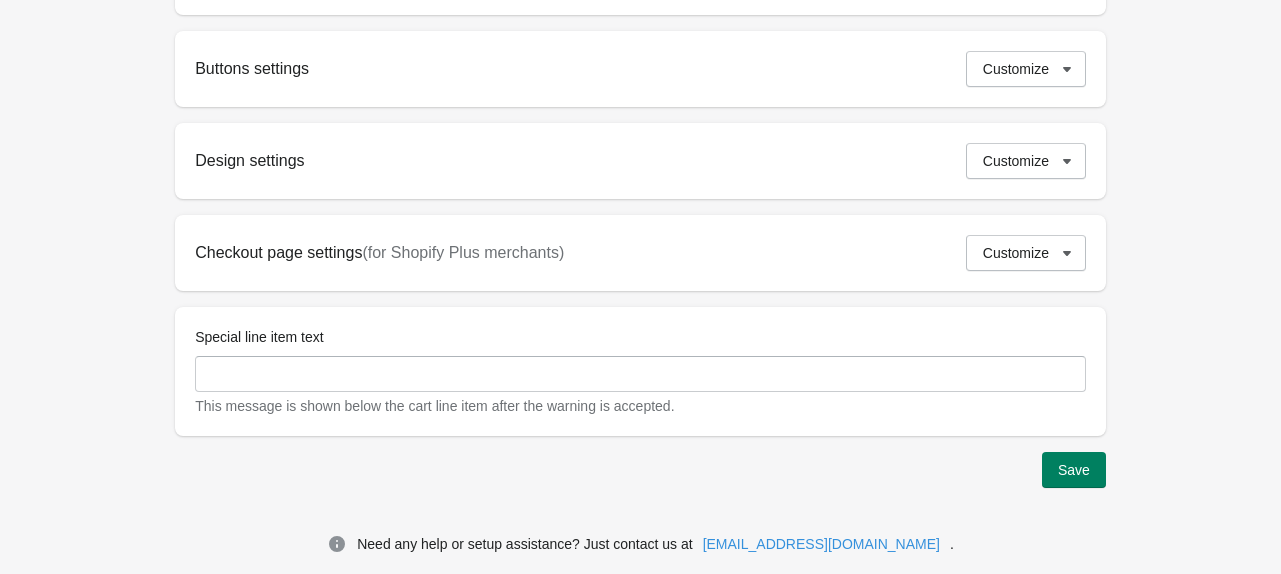 click on "Special line item text" at bounding box center [259, 337] 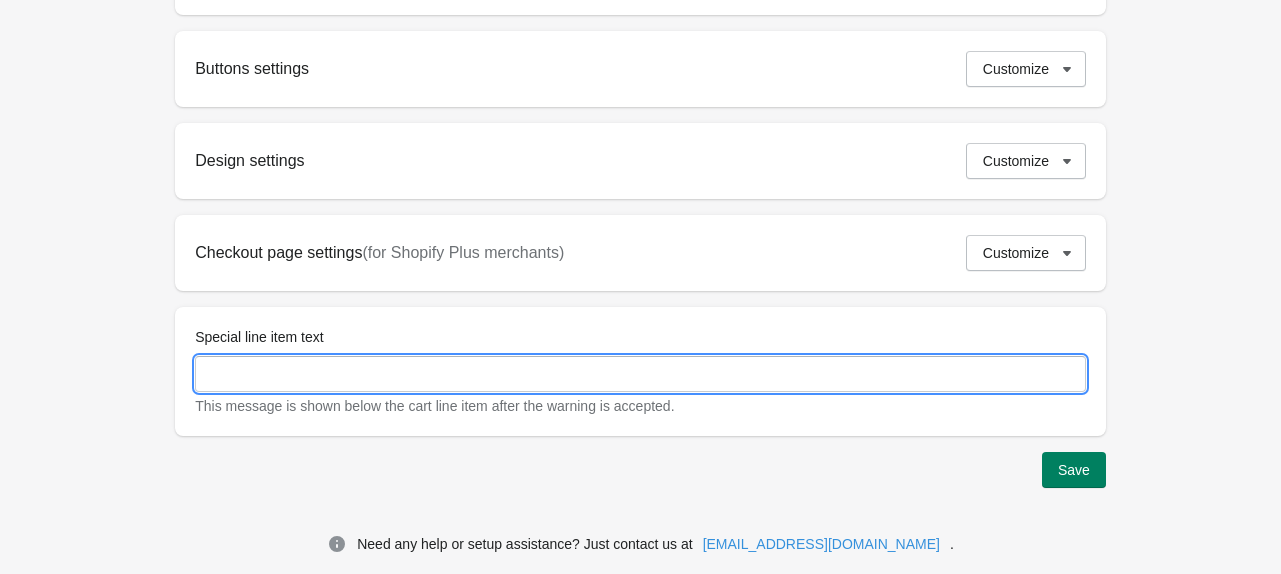 click on "Special line item text" at bounding box center [640, 374] 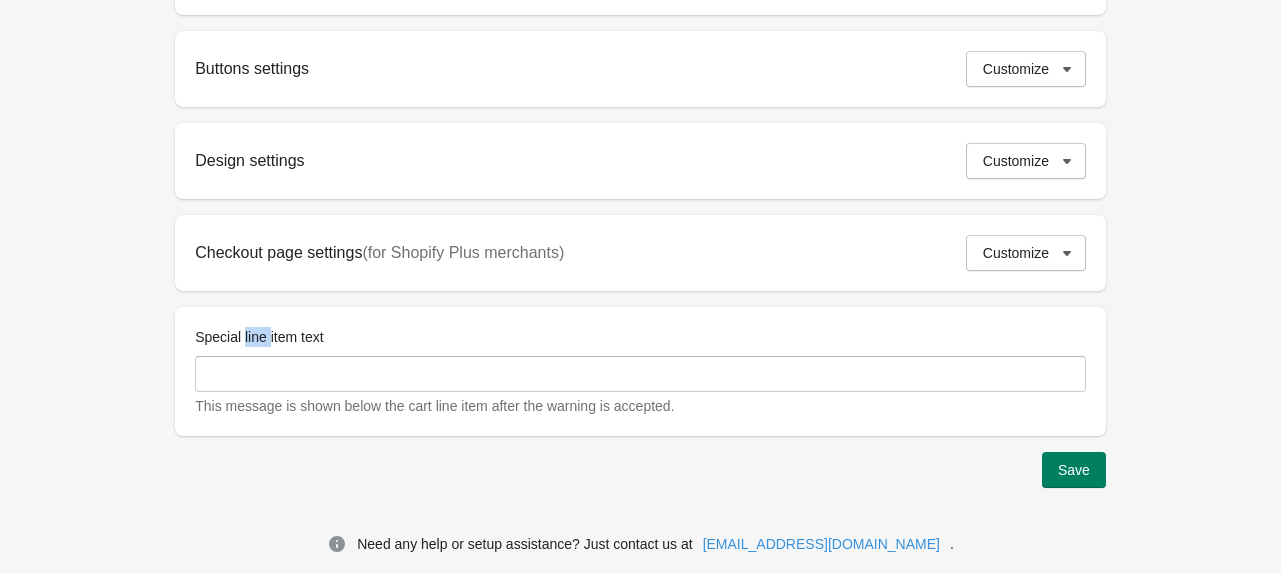 click on "Special line item text" at bounding box center (259, 337) 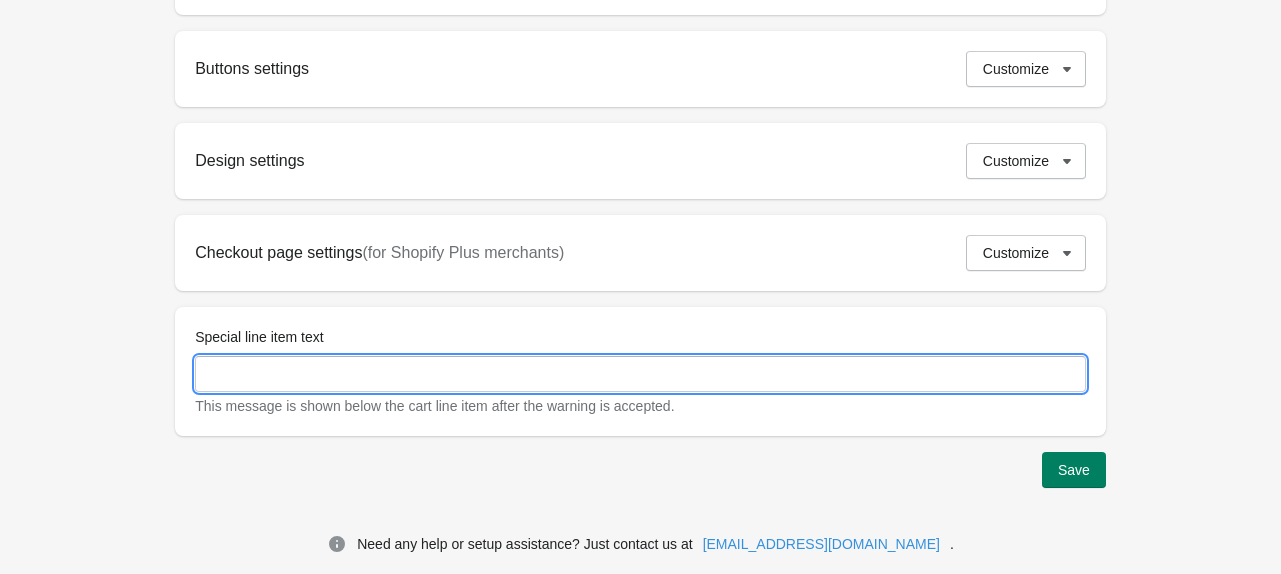 click on "Special line item text" at bounding box center (259, 337) 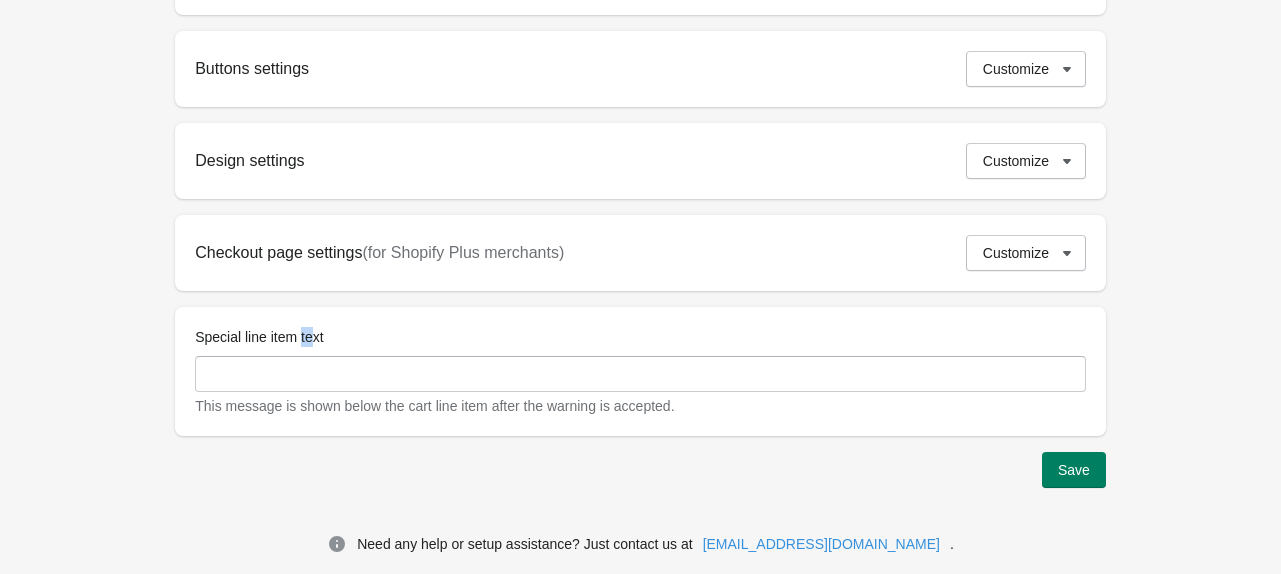 drag, startPoint x: 297, startPoint y: 337, endPoint x: 313, endPoint y: 337, distance: 16 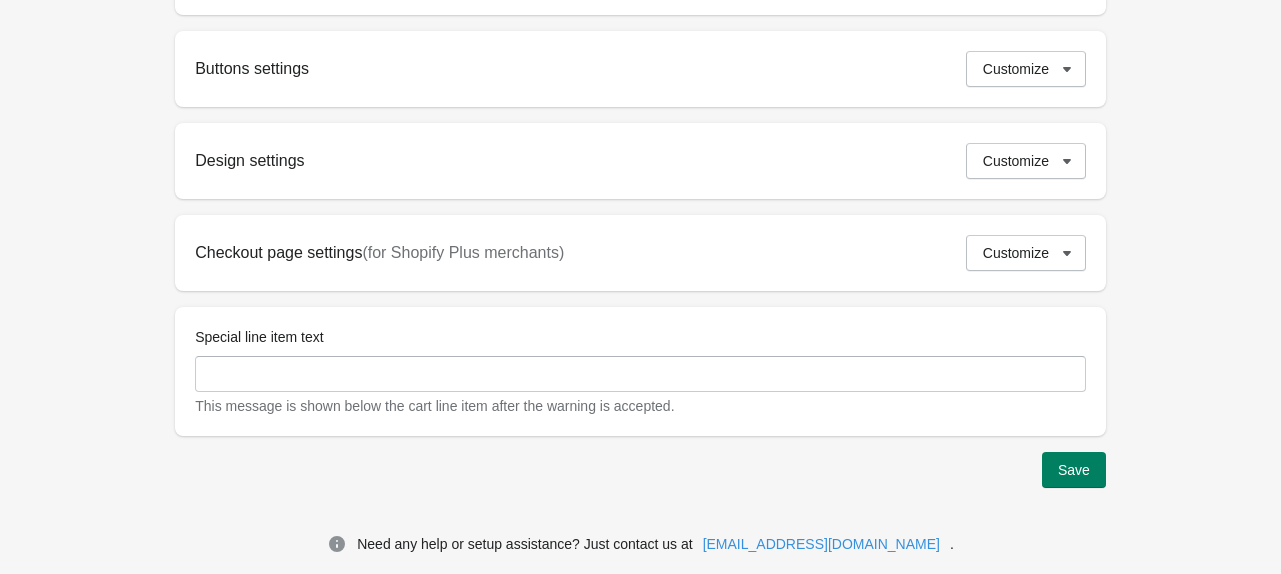 click on "Special line item text" at bounding box center [640, 339] 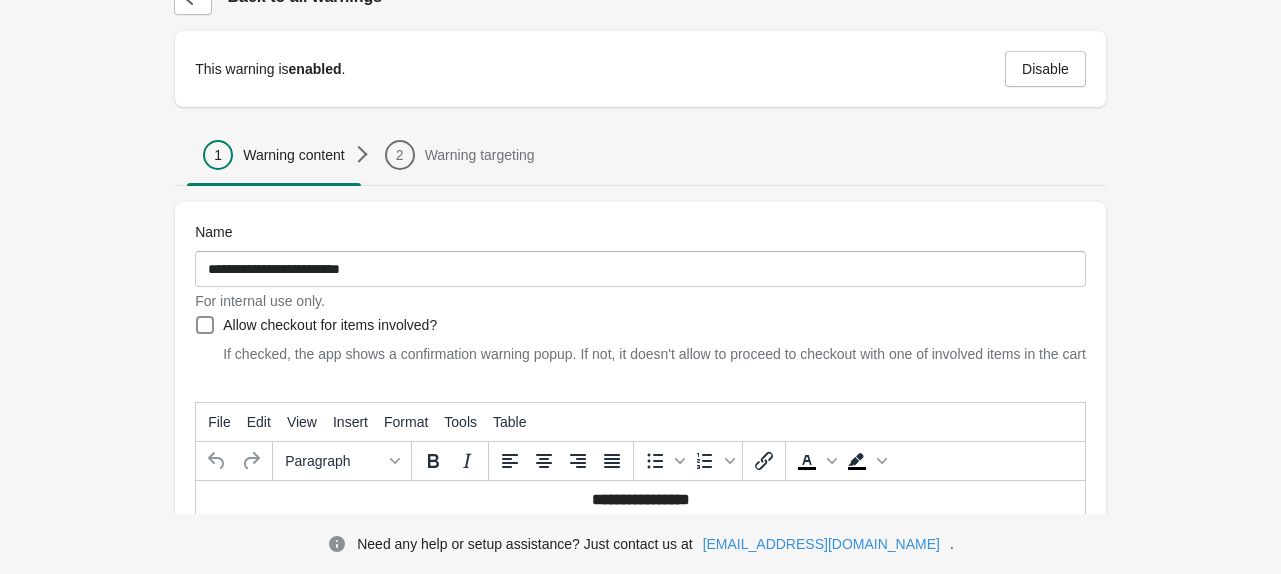 scroll, scrollTop: 0, scrollLeft: 0, axis: both 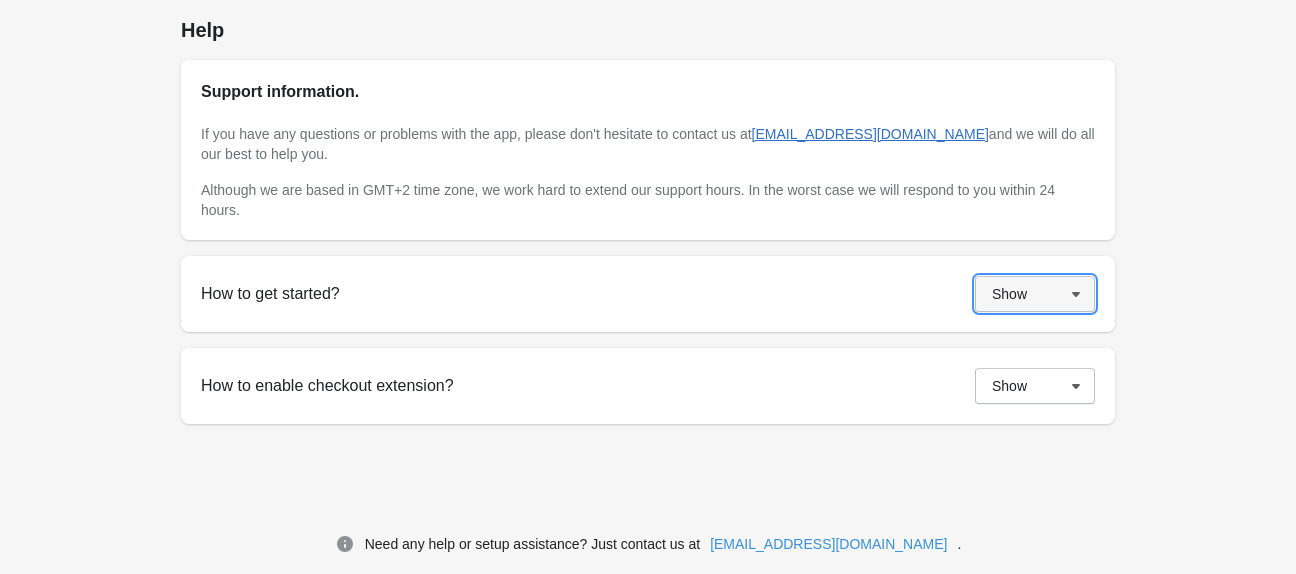 click on "Show" at bounding box center (1009, 294) 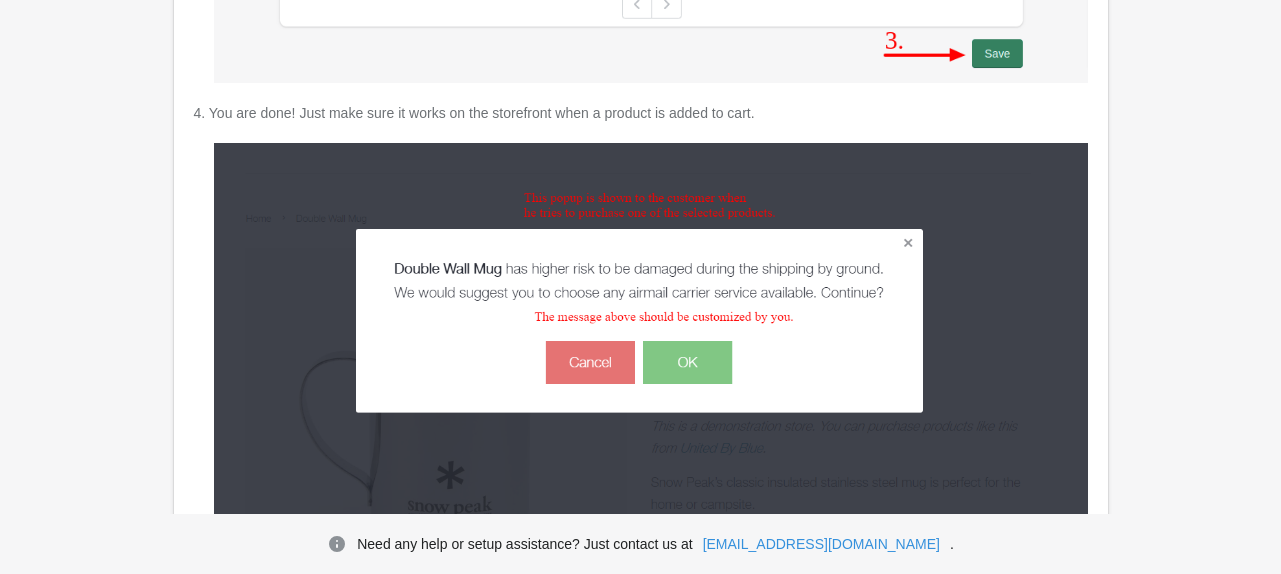 scroll, scrollTop: 2400, scrollLeft: 0, axis: vertical 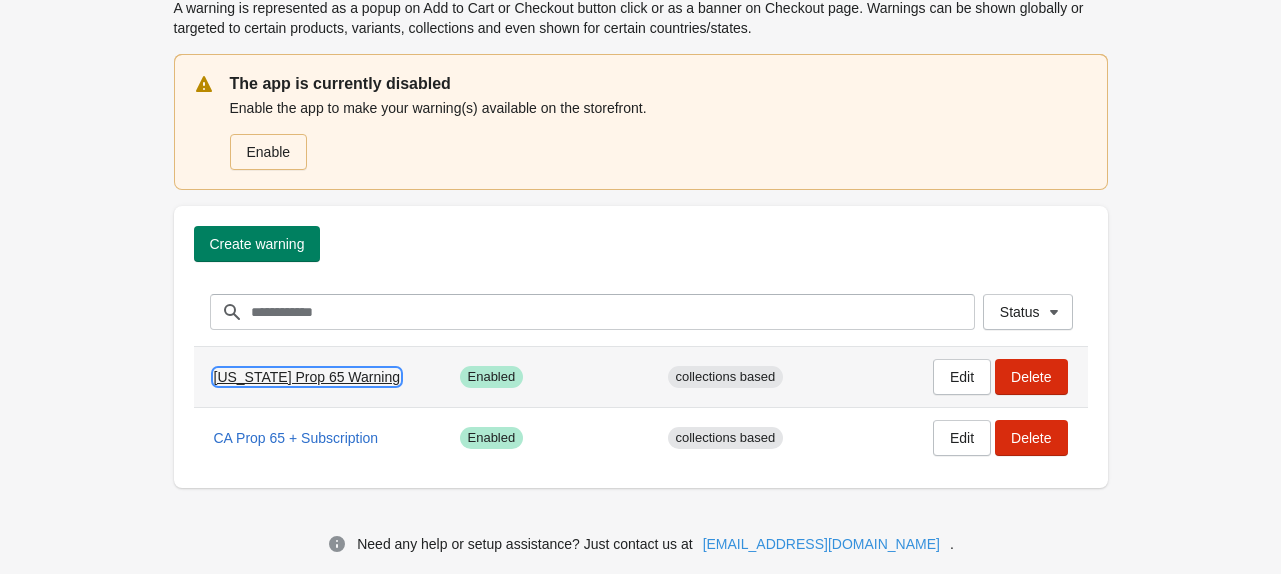 click on "[US_STATE] Prop 65 Warning" at bounding box center (307, 377) 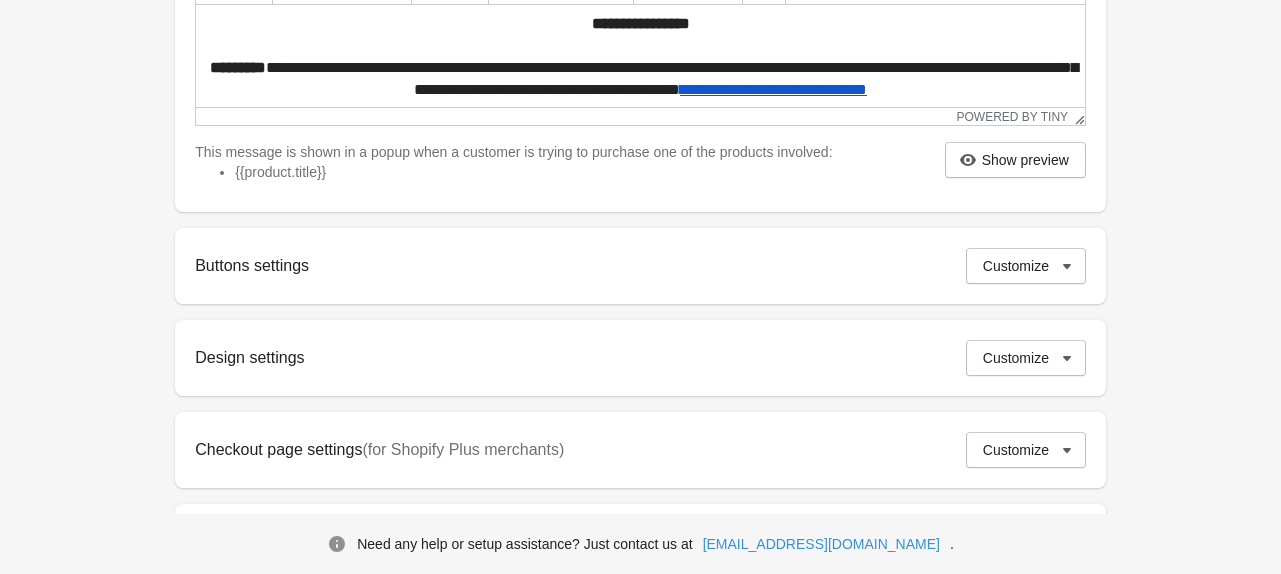 scroll, scrollTop: 562, scrollLeft: 0, axis: vertical 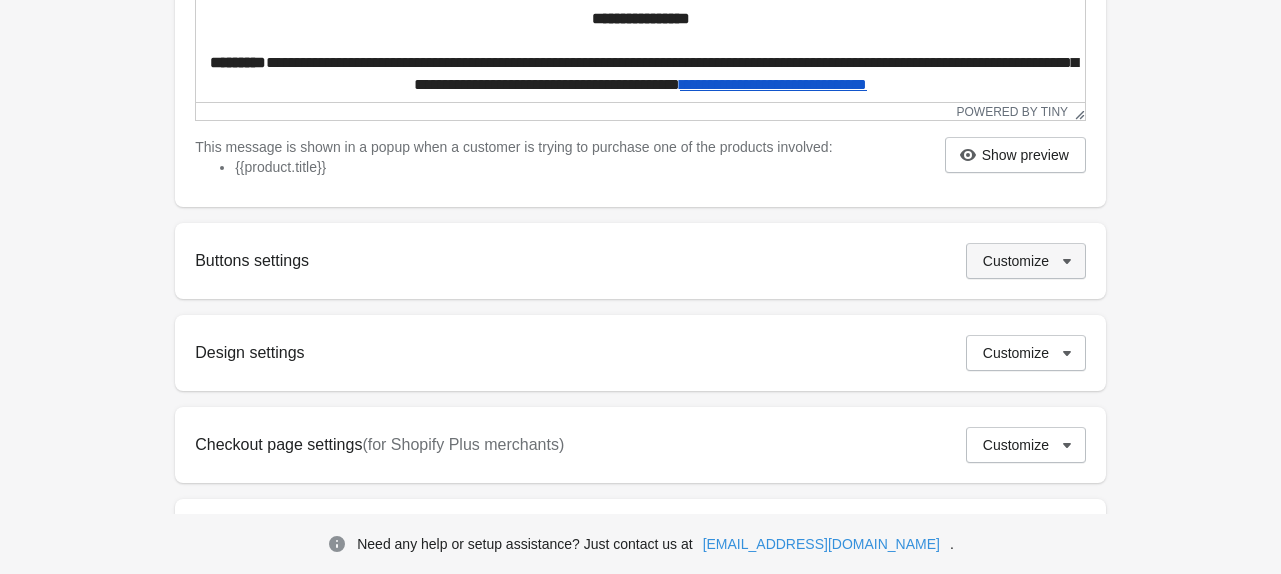click on "Customize" at bounding box center [1016, 261] 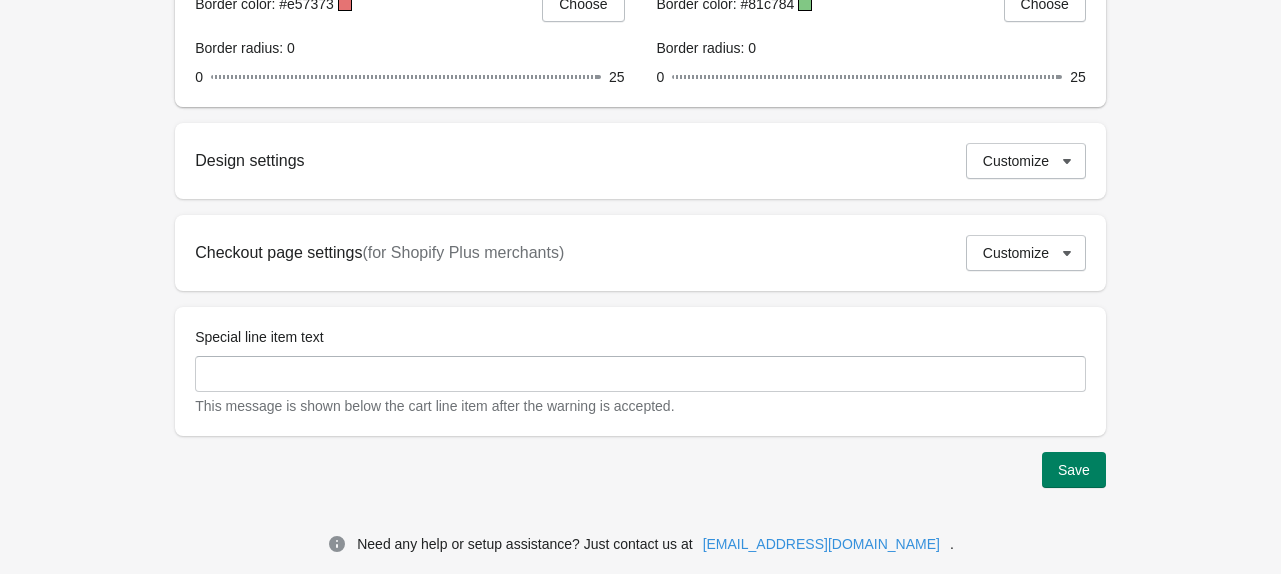 scroll, scrollTop: 1322, scrollLeft: 0, axis: vertical 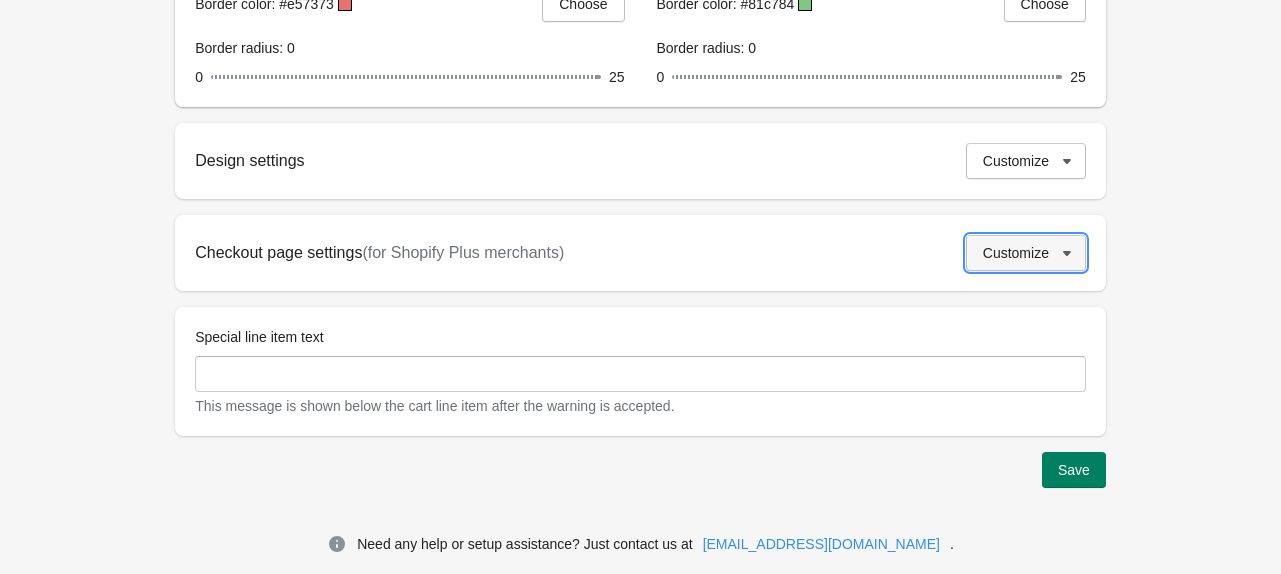 click on "Customize" at bounding box center (1016, 253) 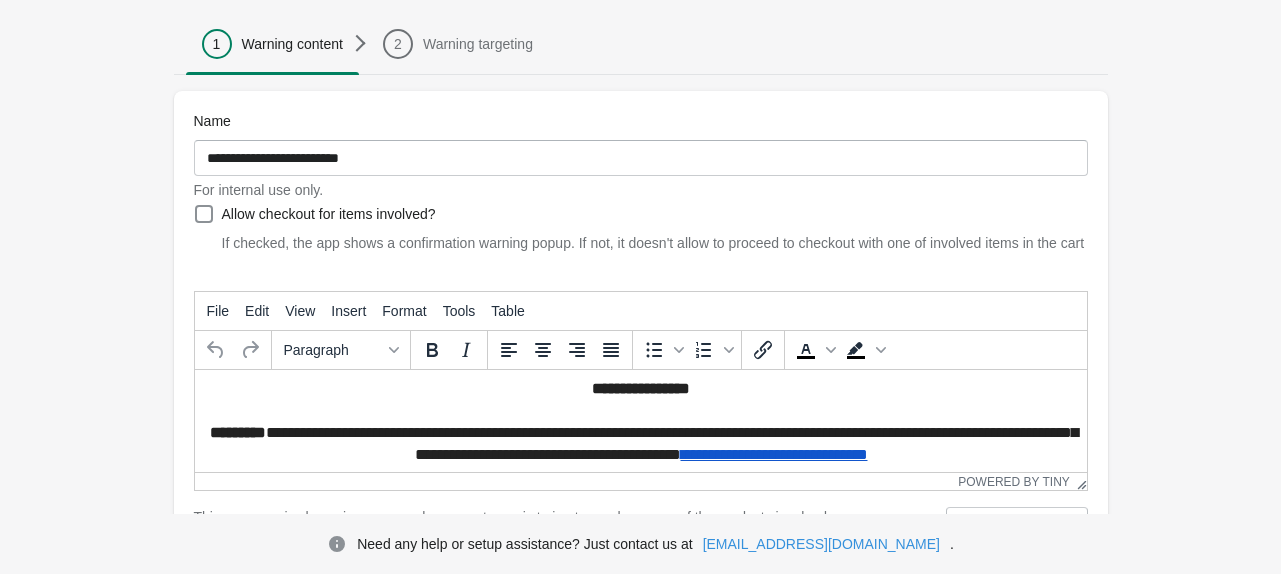 scroll, scrollTop: 376, scrollLeft: 0, axis: vertical 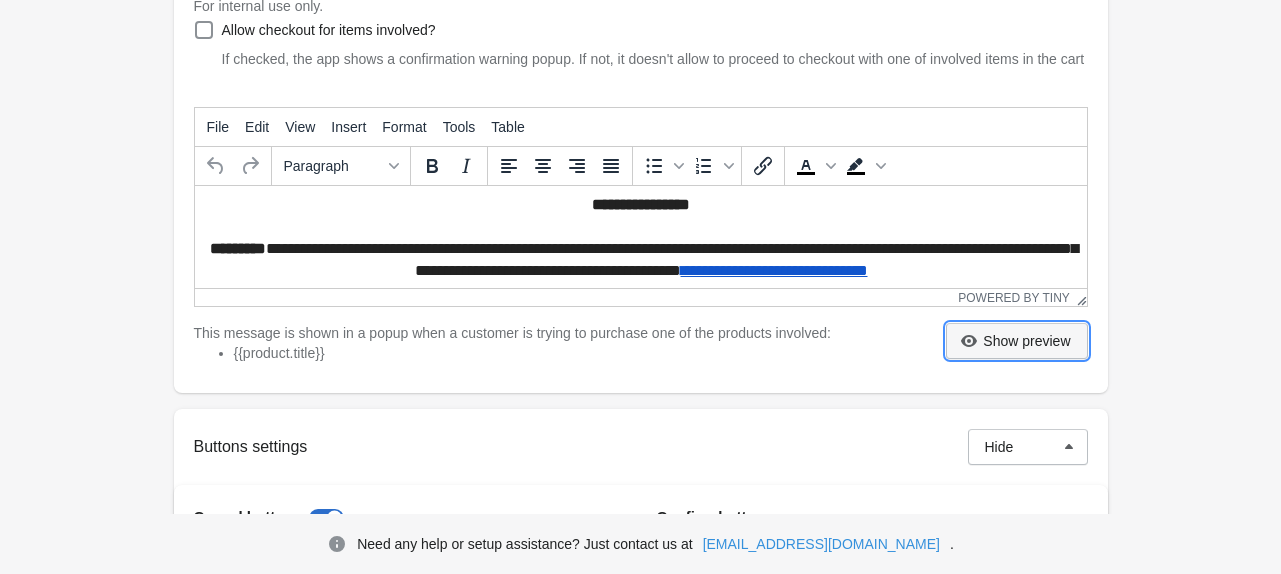 click on "Show preview" at bounding box center (1026, 341) 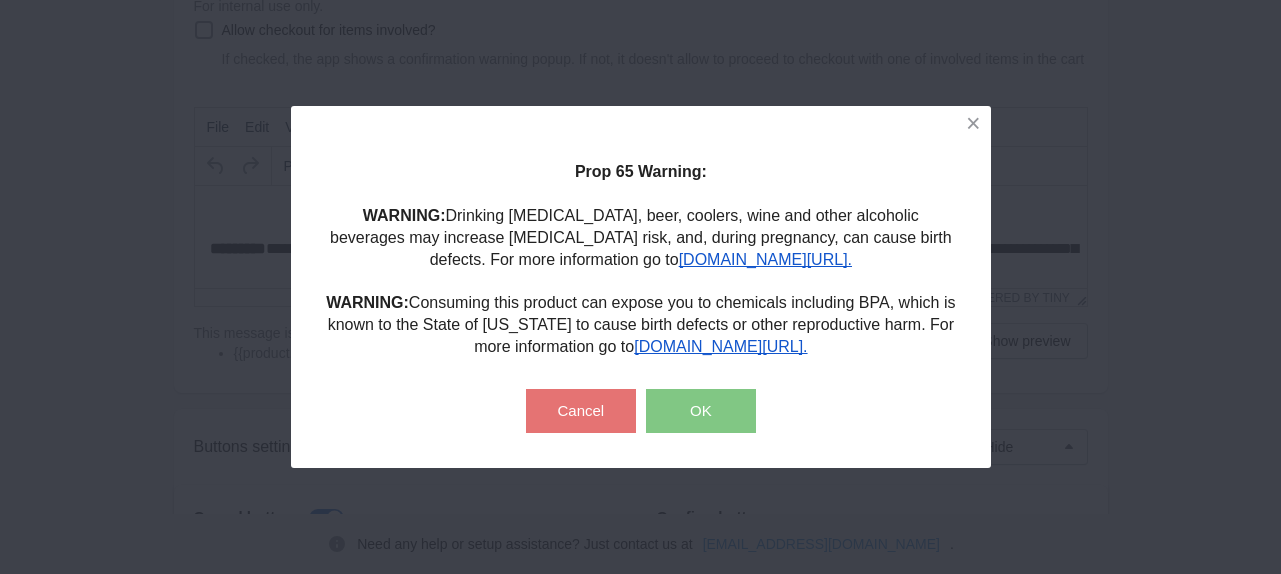 click on "Prop 65 Warning:
WARNING:  Drinking [MEDICAL_DATA], beer, coolers, wine and other alcoholic beverages may increase [MEDICAL_DATA] risk, and, during pregnancy, can cause birth defects. For more information go to  [DOMAIN_NAME][URL].
WARNING:  Consuming this product can expose you to chemicals including BPA, which is known to the State of [US_STATE] to cause birth defects or other reproductive harm. For more information go to  [DOMAIN_NAME][URL]. Cancel OK" at bounding box center (640, 287) 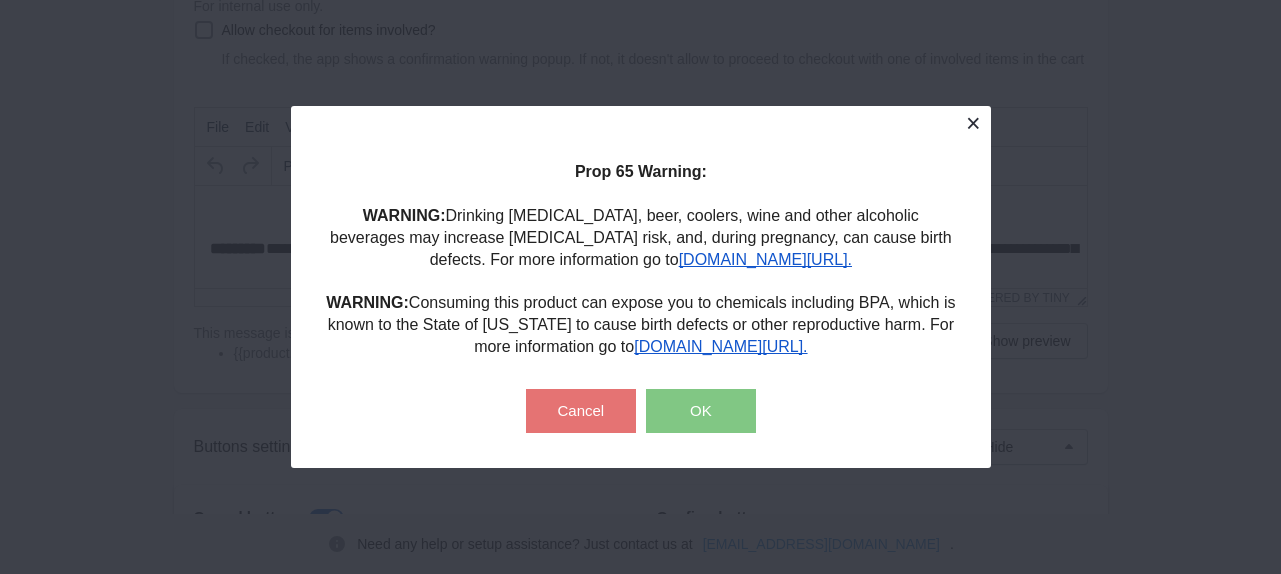 click at bounding box center (973, 123) 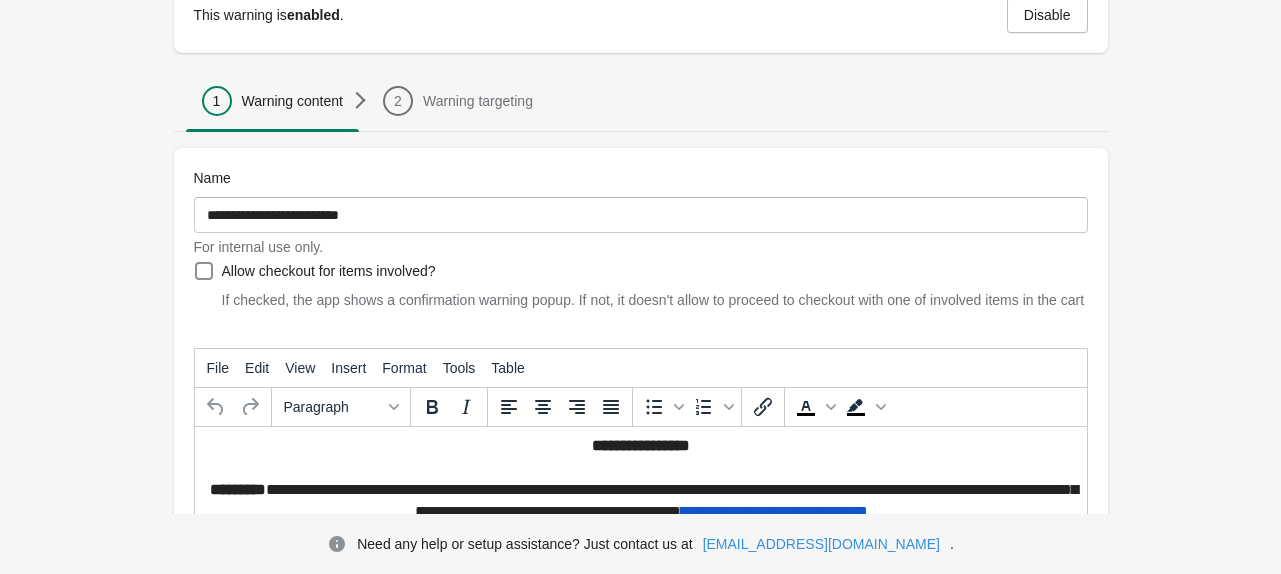 scroll, scrollTop: 0, scrollLeft: 0, axis: both 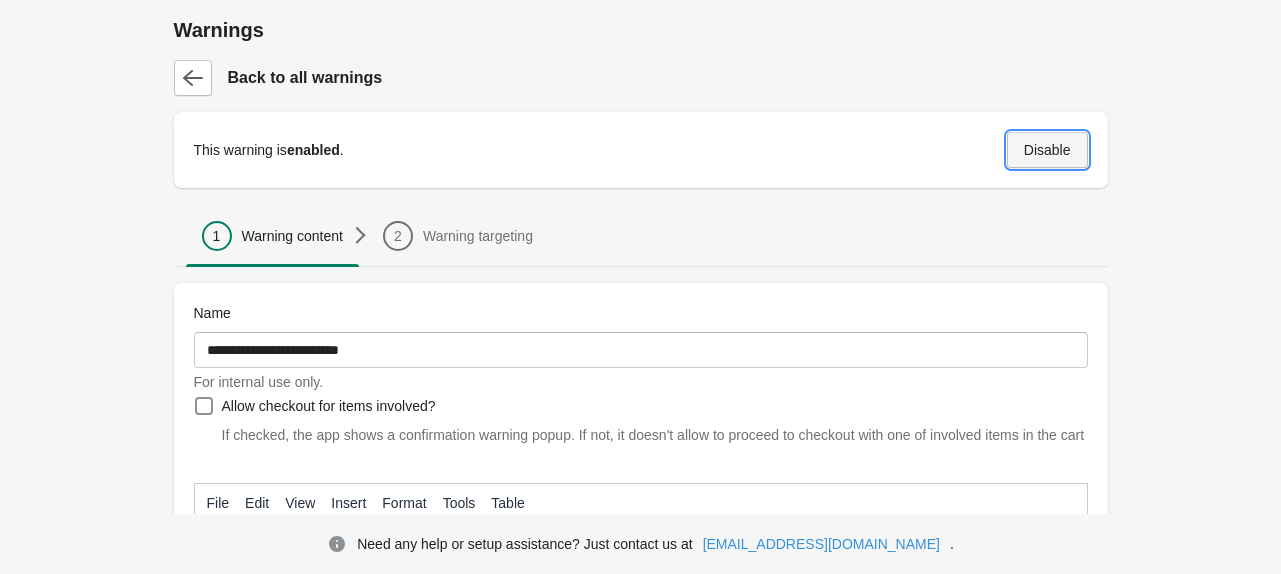 click on "Disable" at bounding box center (1047, 150) 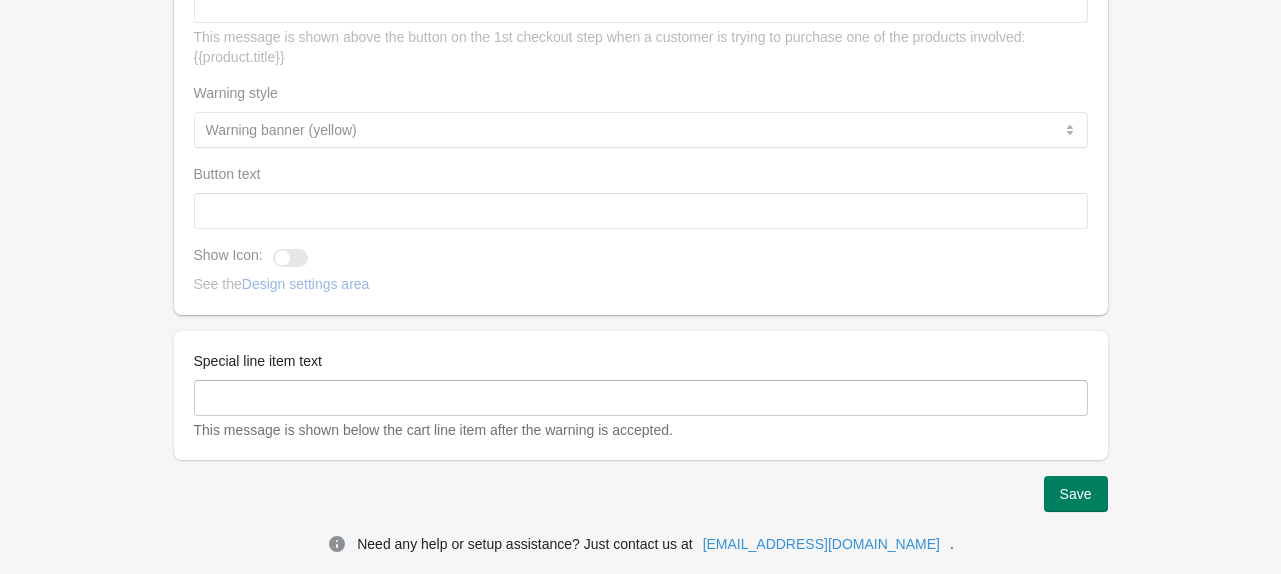 scroll, scrollTop: 1847, scrollLeft: 0, axis: vertical 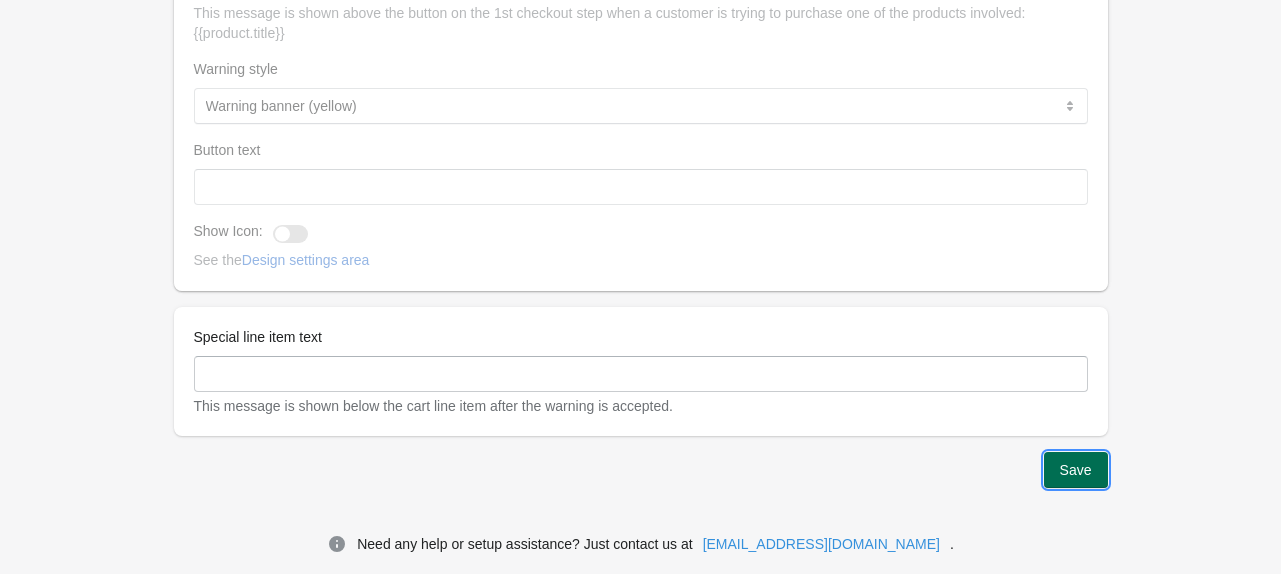 click on "Save" at bounding box center [1076, 470] 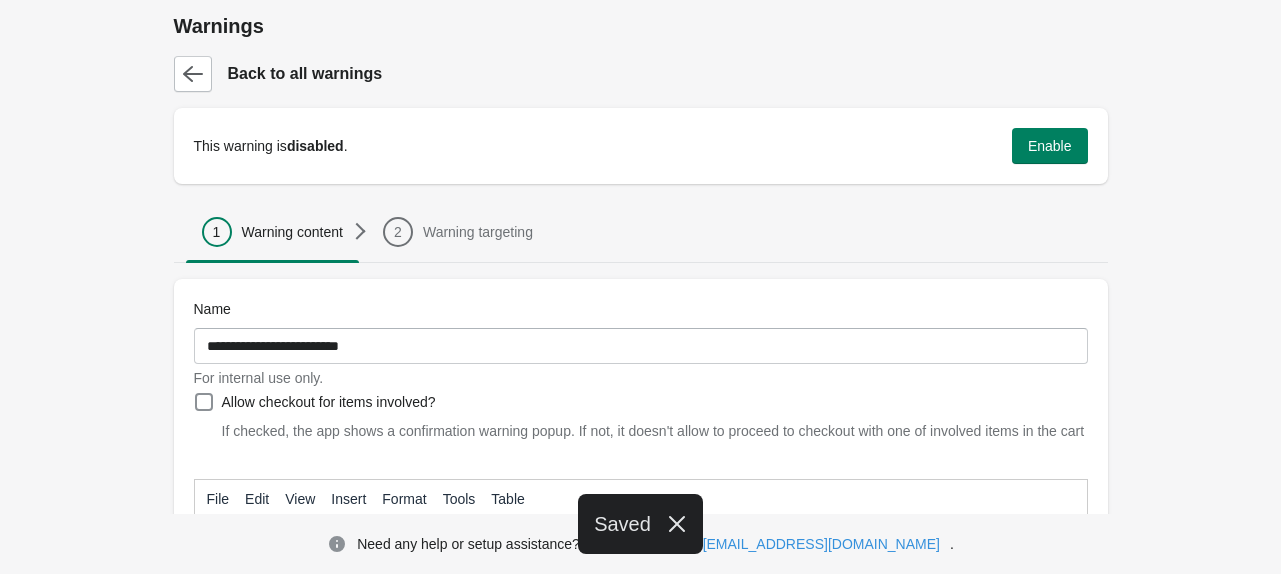 scroll, scrollTop: 0, scrollLeft: 0, axis: both 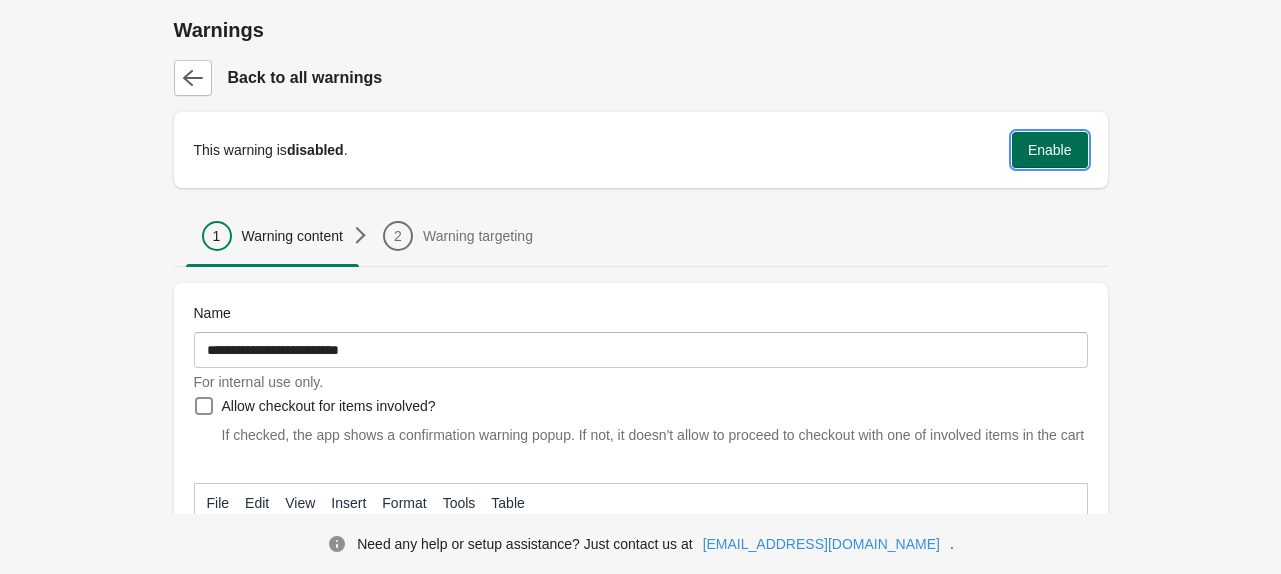 click on "Enable" at bounding box center (1050, 150) 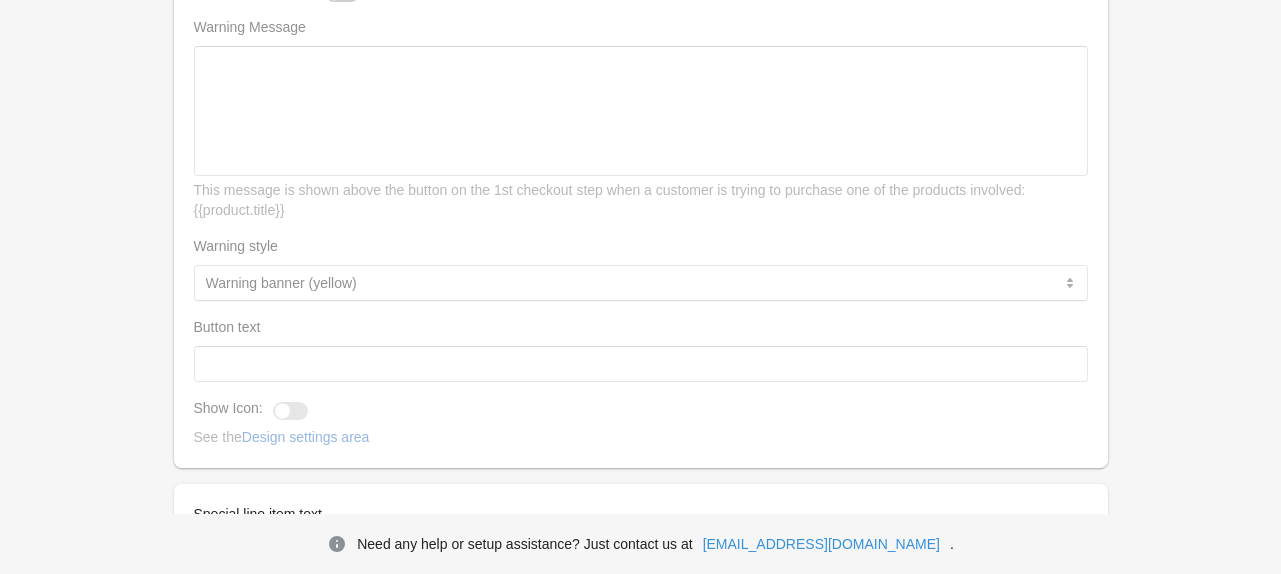 scroll, scrollTop: 1847, scrollLeft: 0, axis: vertical 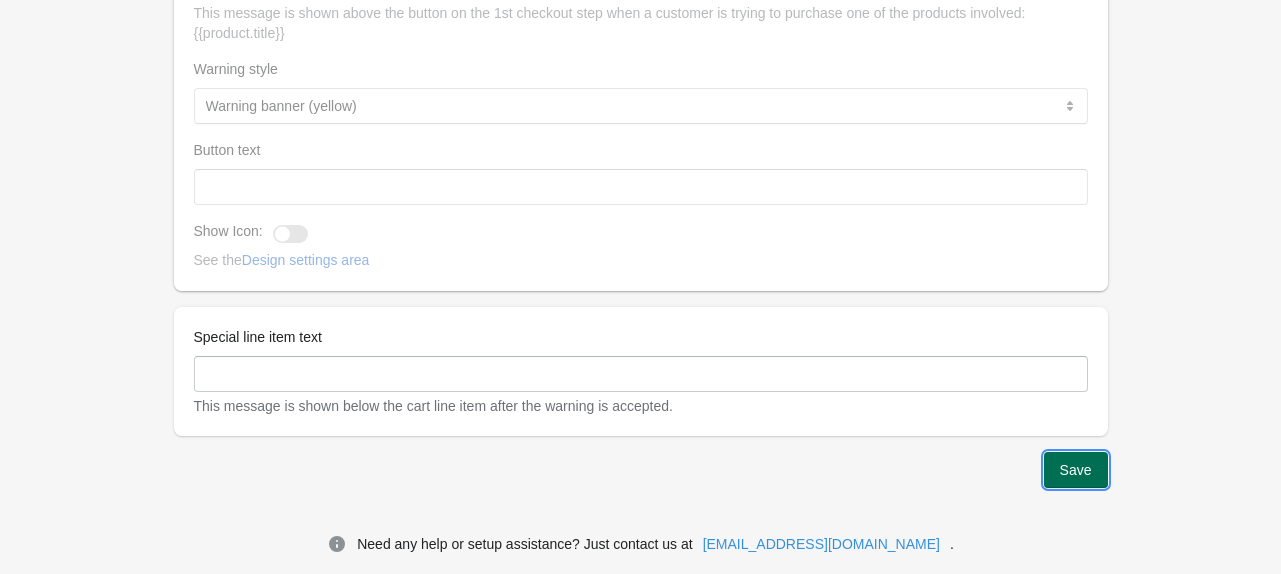 drag, startPoint x: 1081, startPoint y: 466, endPoint x: 1088, endPoint y: 453, distance: 14.764823 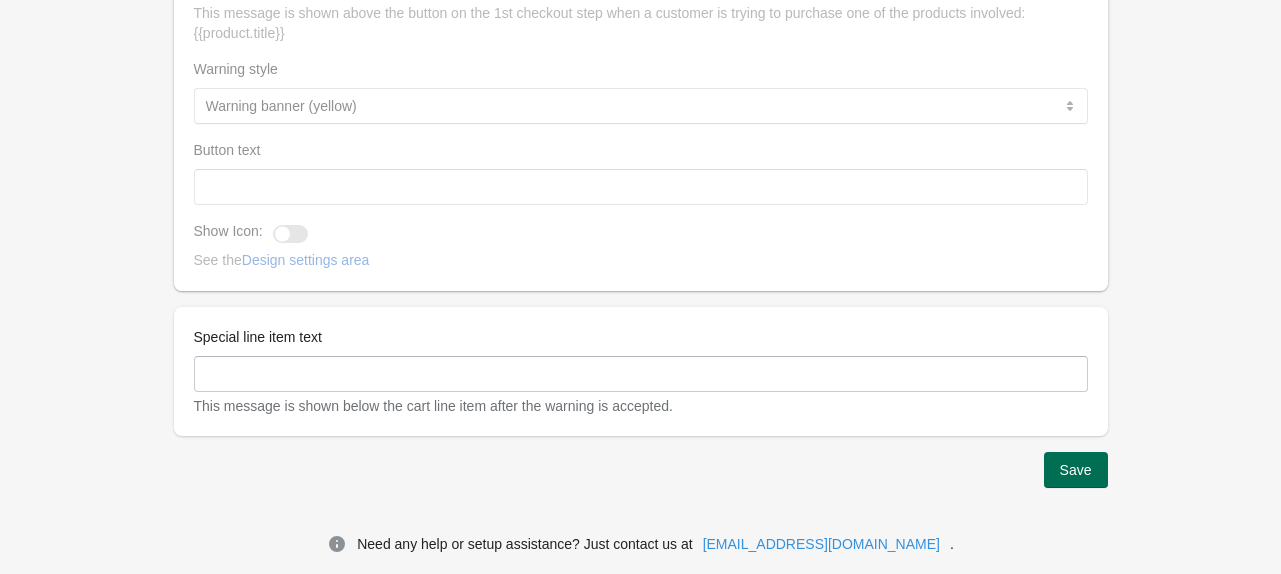 click on "Save" at bounding box center (1076, 470) 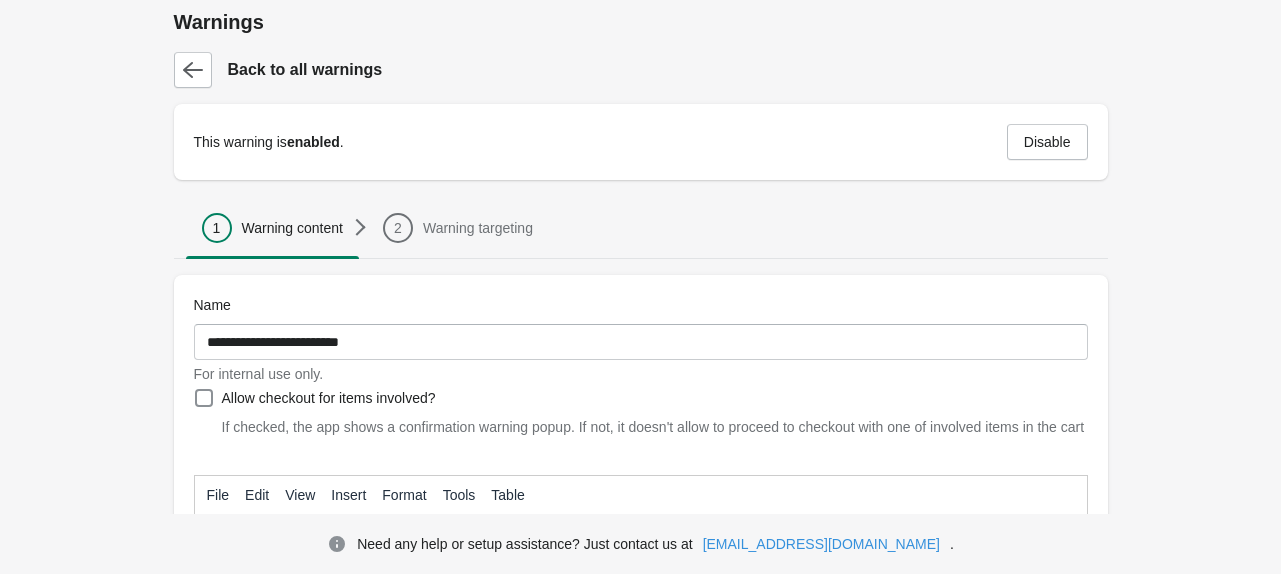 scroll, scrollTop: 0, scrollLeft: 0, axis: both 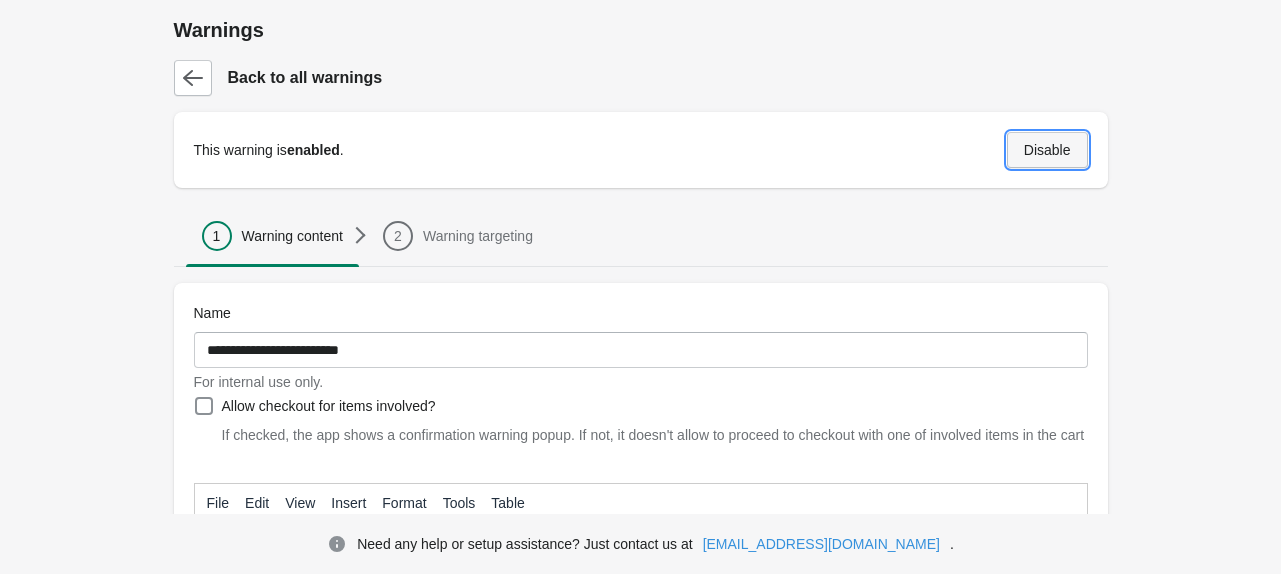 click on "Disable" at bounding box center [1047, 150] 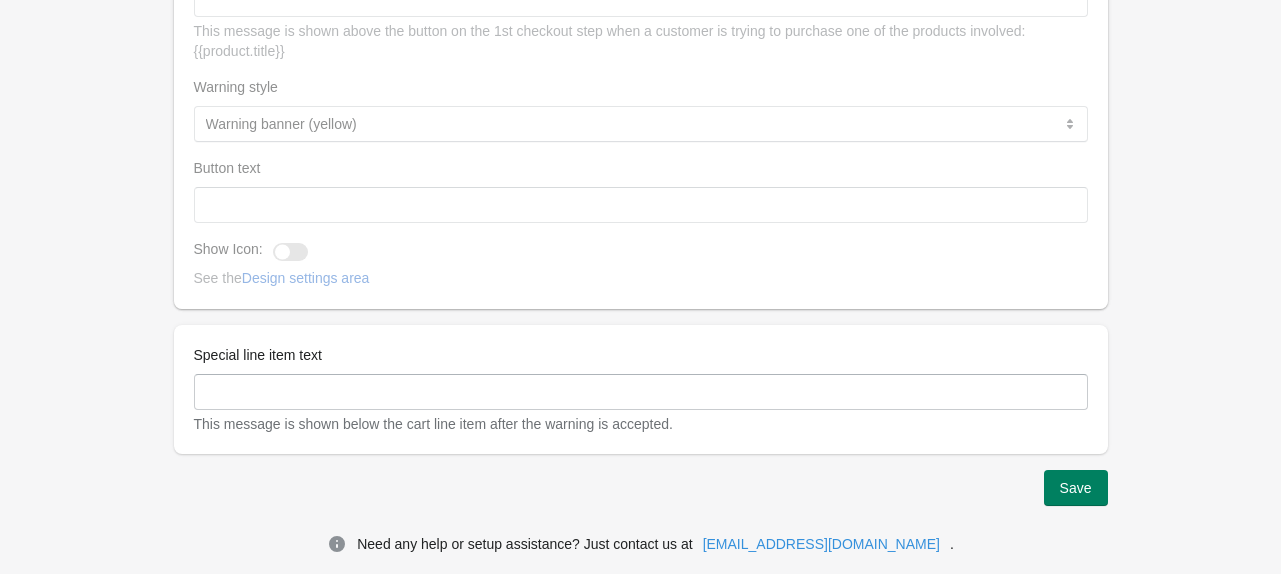 scroll, scrollTop: 1847, scrollLeft: 0, axis: vertical 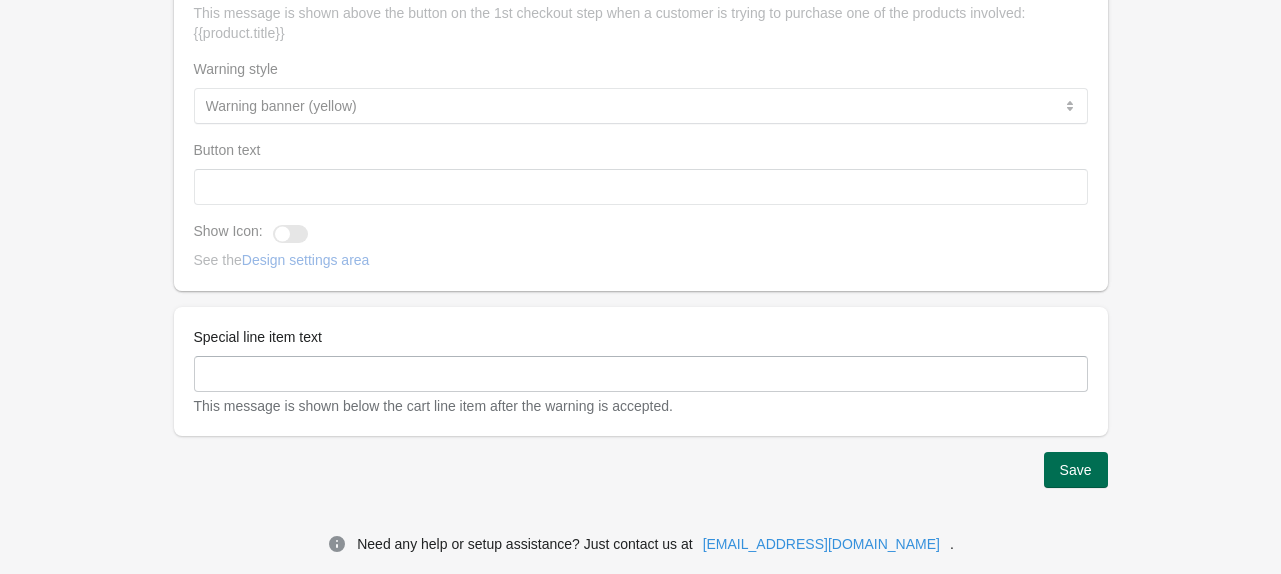 click on "Save" at bounding box center [1076, 470] 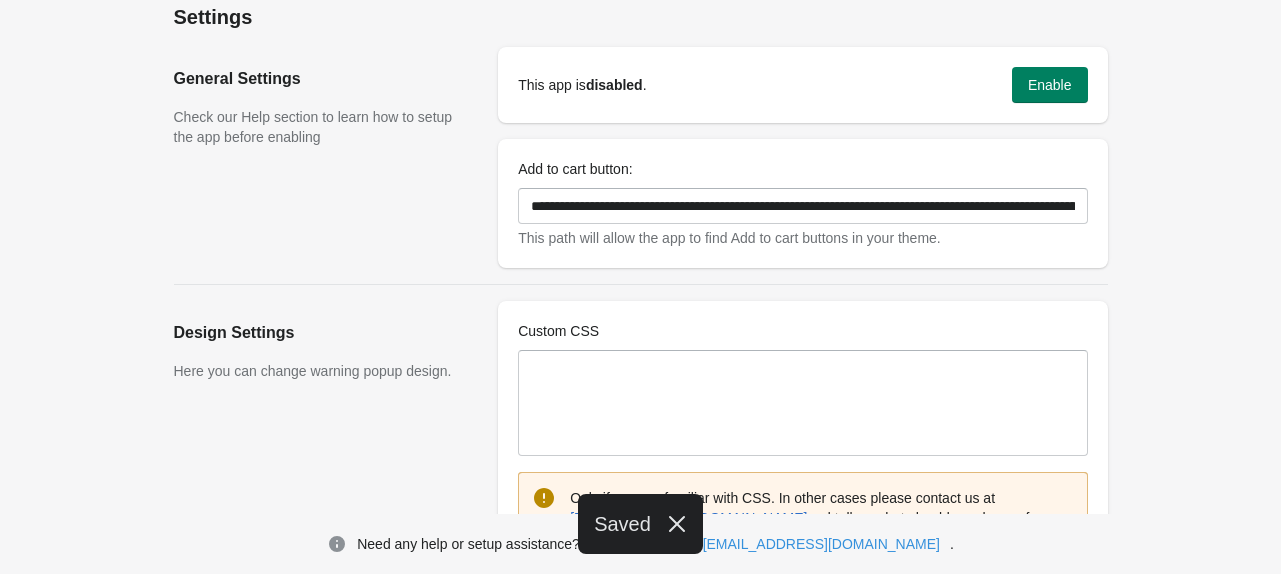scroll, scrollTop: 0, scrollLeft: 0, axis: both 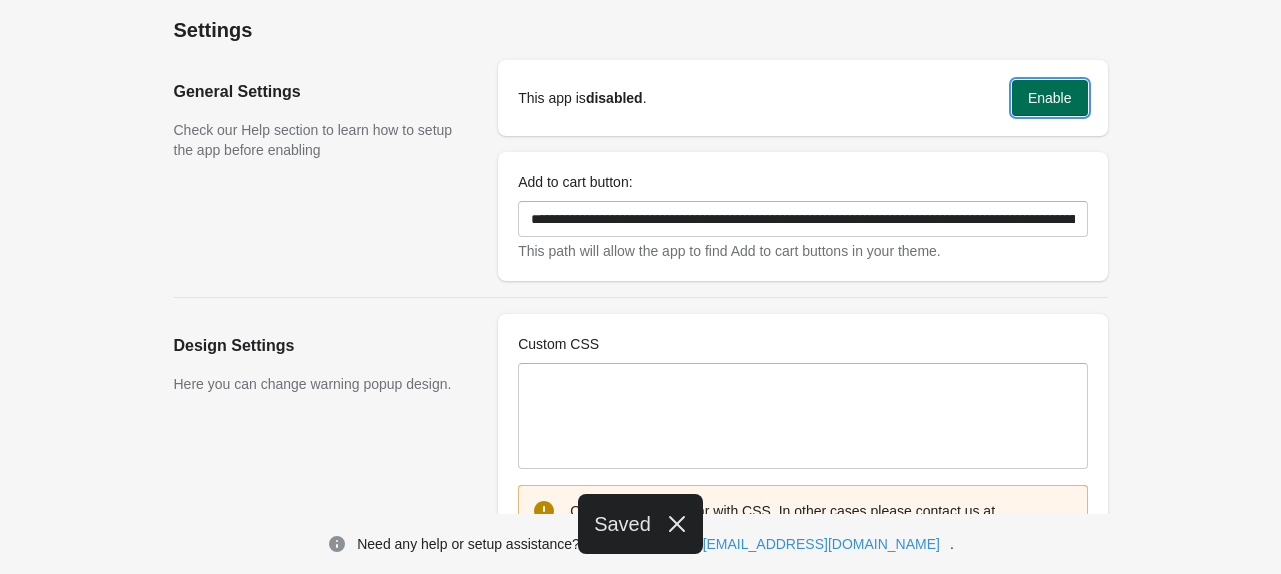 click on "Enable" at bounding box center (1050, 98) 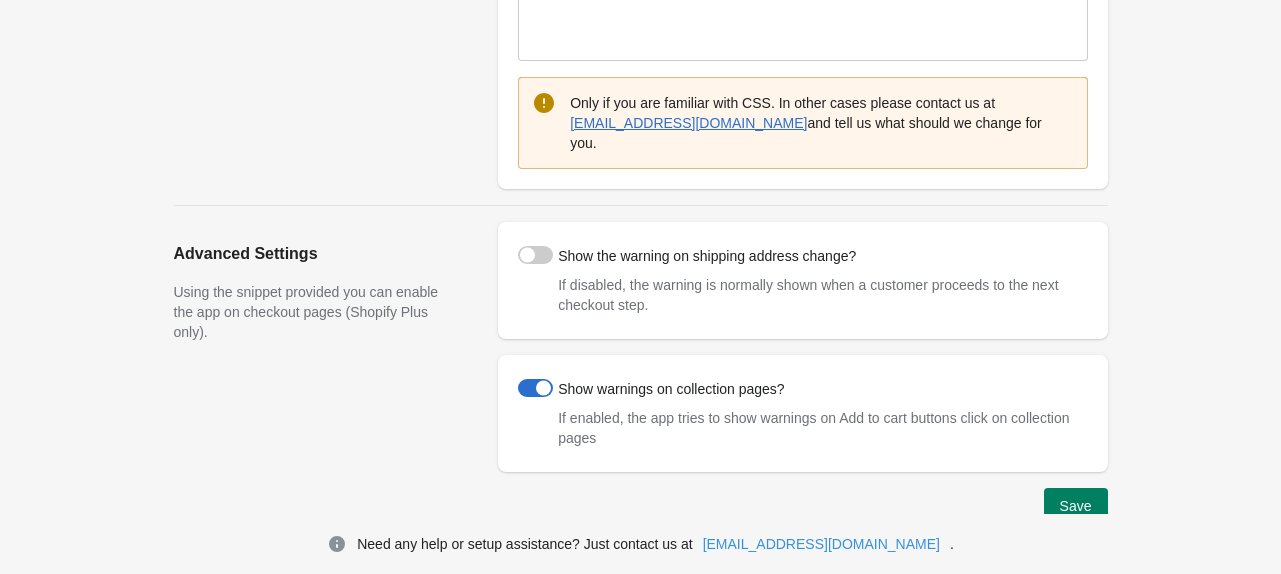 scroll, scrollTop: 424, scrollLeft: 0, axis: vertical 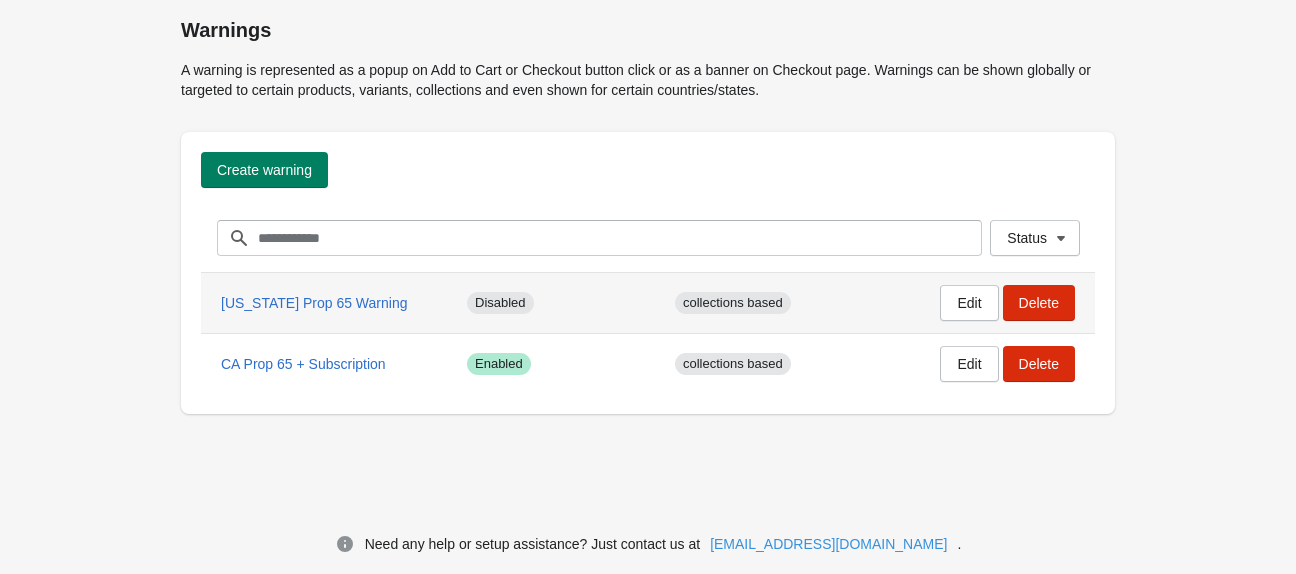 click on "Disabled" at bounding box center (500, 303) 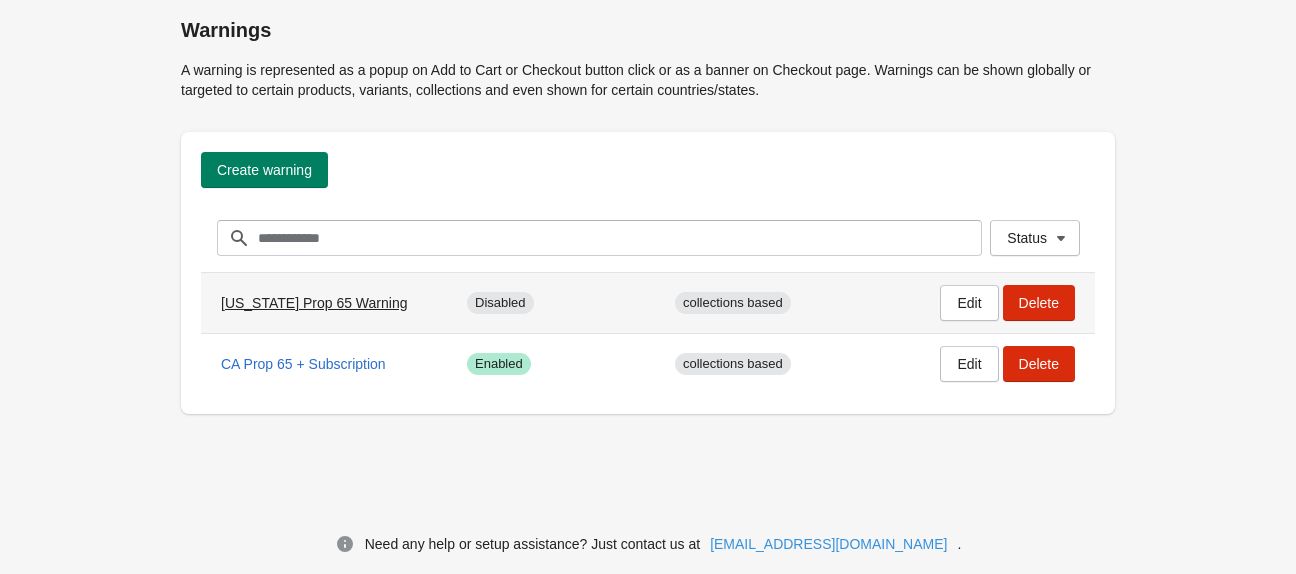 click on "[US_STATE] Prop 65 Warning" at bounding box center (314, 303) 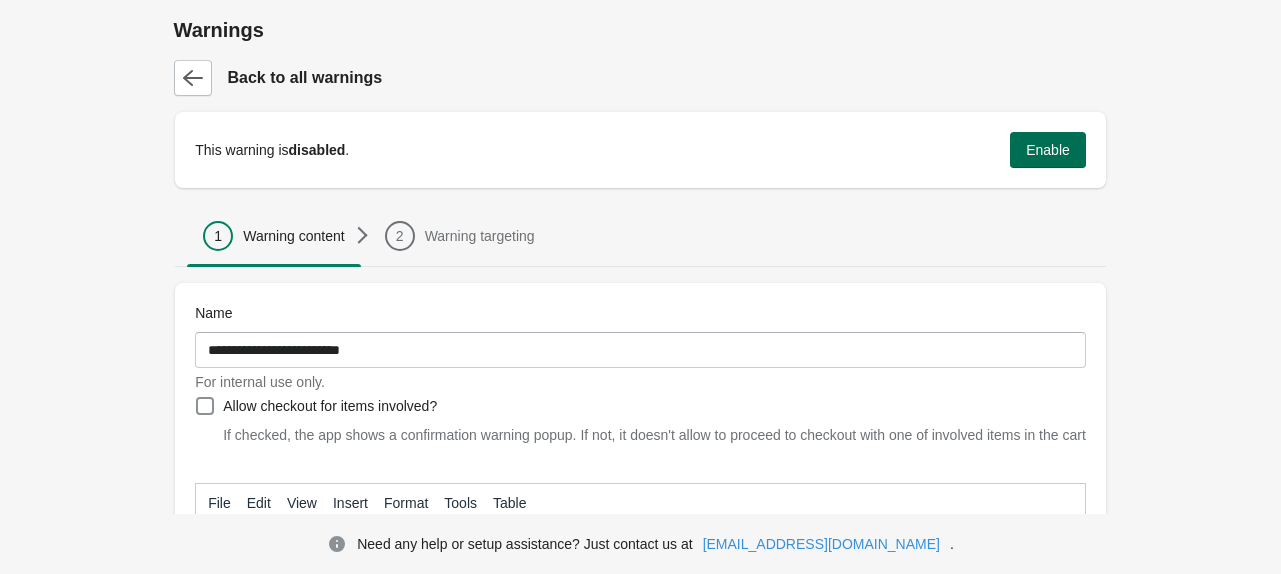 click on "Enable" at bounding box center (1048, 150) 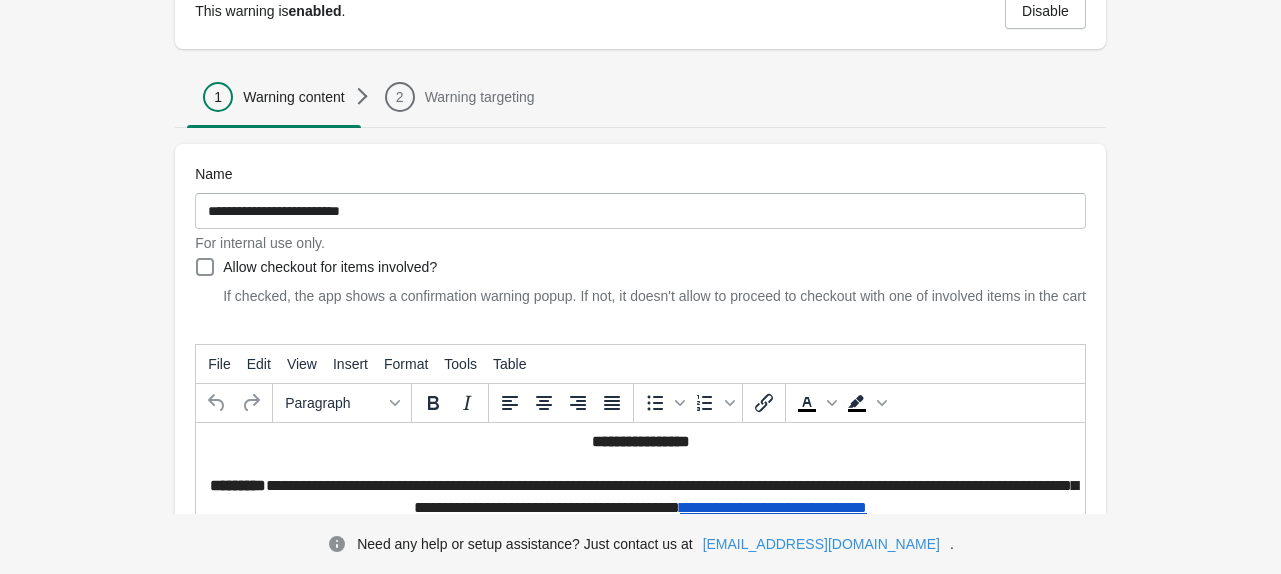 scroll, scrollTop: 100, scrollLeft: 0, axis: vertical 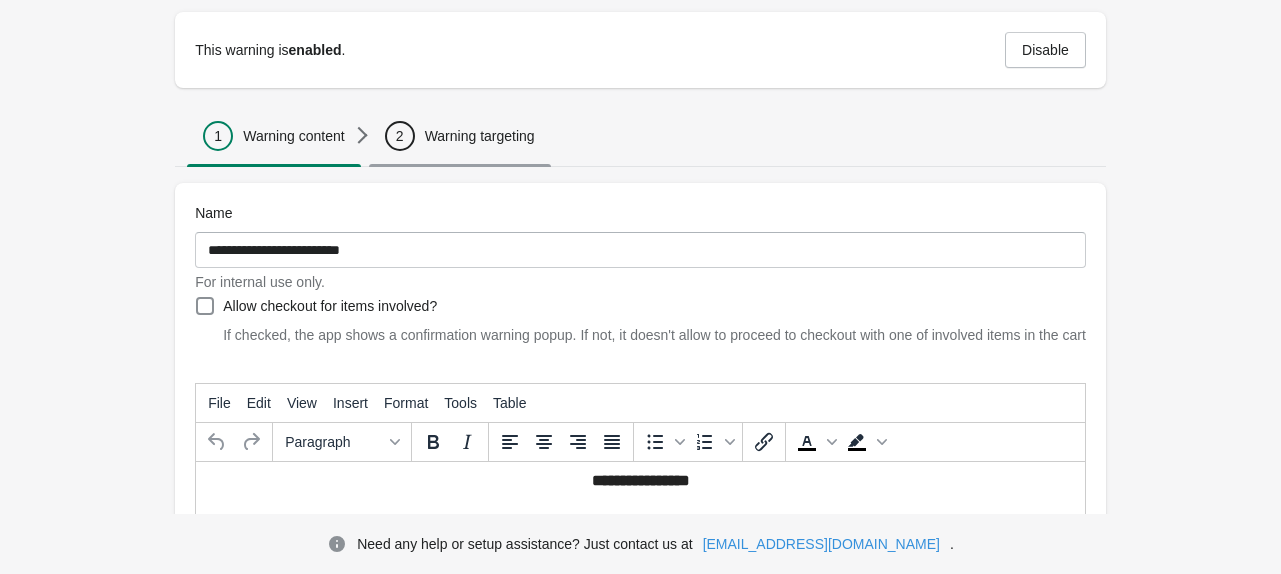 click on "Warning targeting" at bounding box center (480, 136) 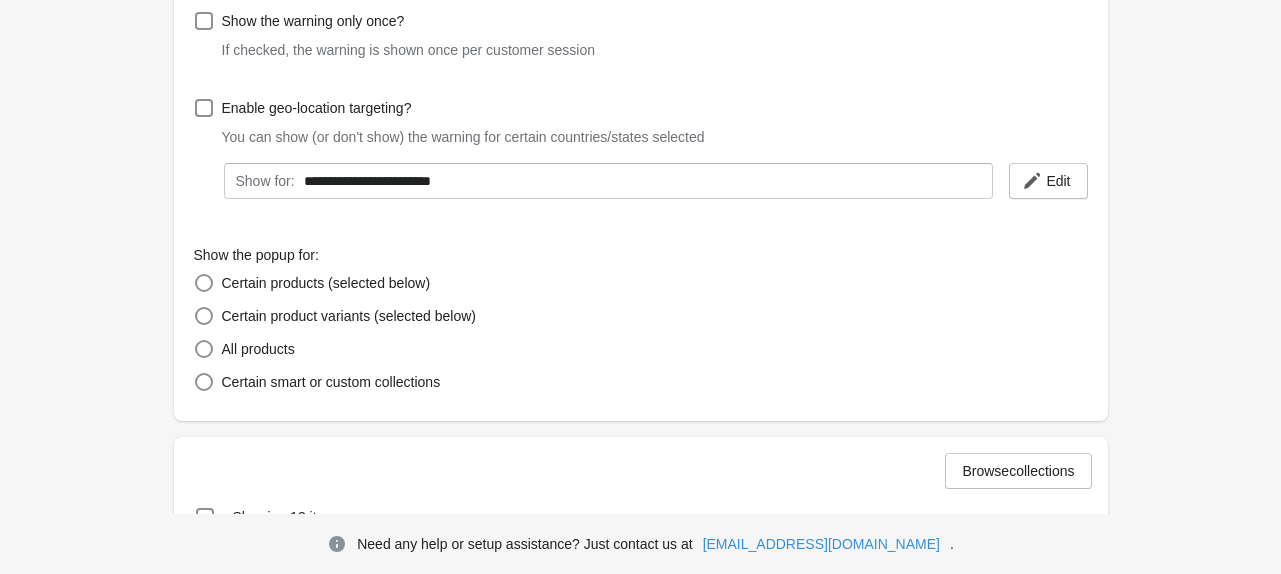scroll, scrollTop: 300, scrollLeft: 0, axis: vertical 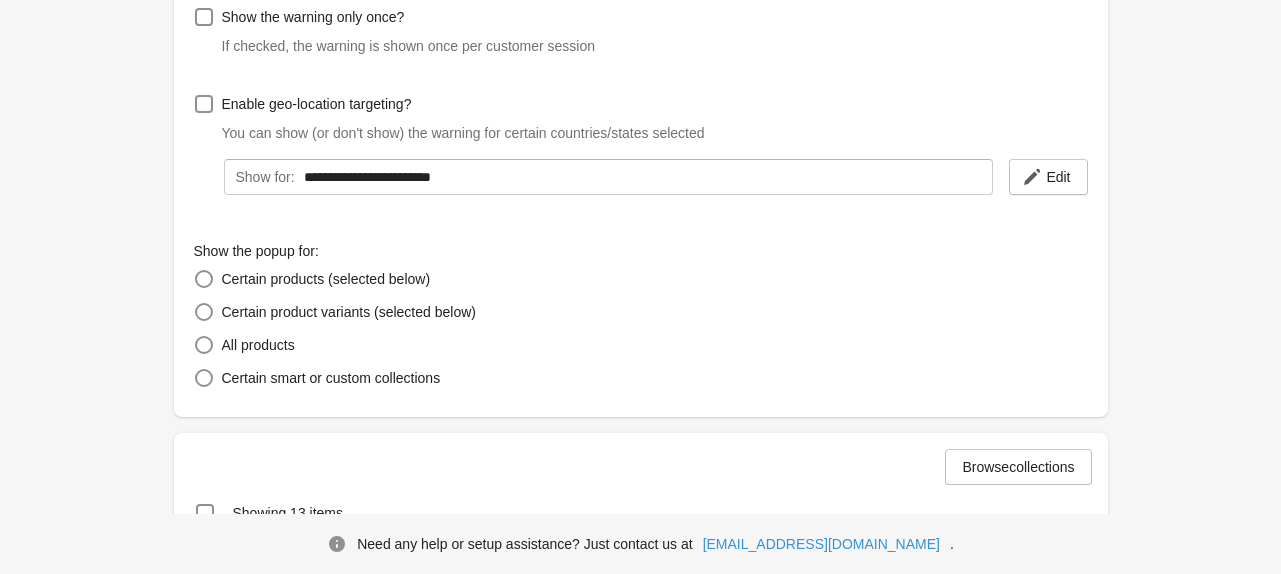 drag, startPoint x: 296, startPoint y: 176, endPoint x: 509, endPoint y: 176, distance: 213 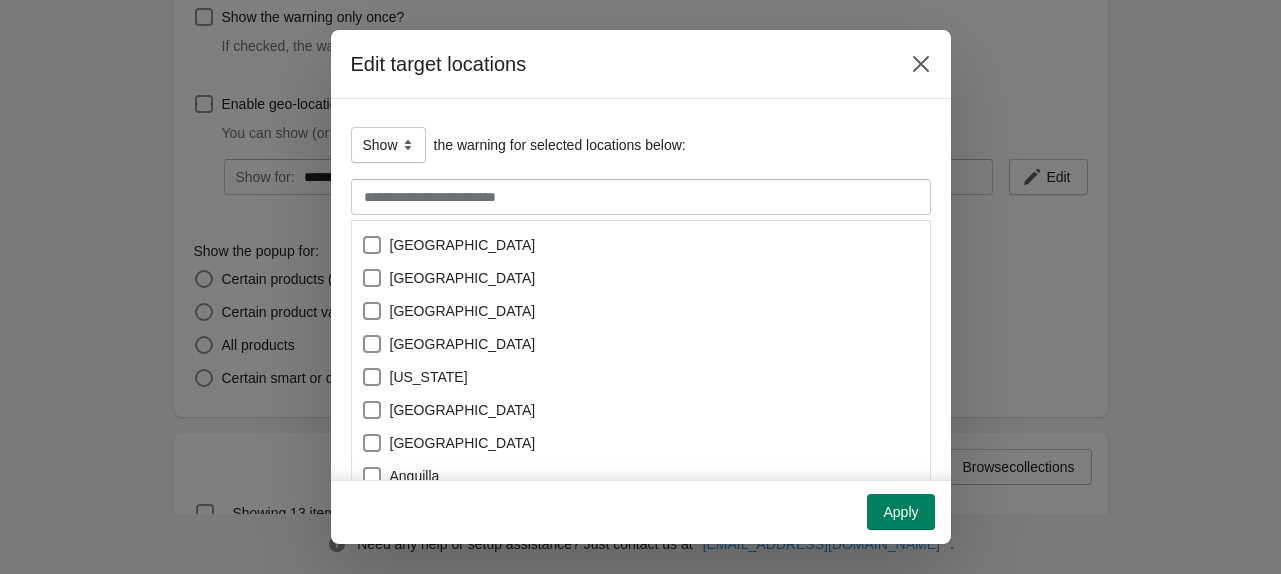 click on "**********" at bounding box center [640, 287] 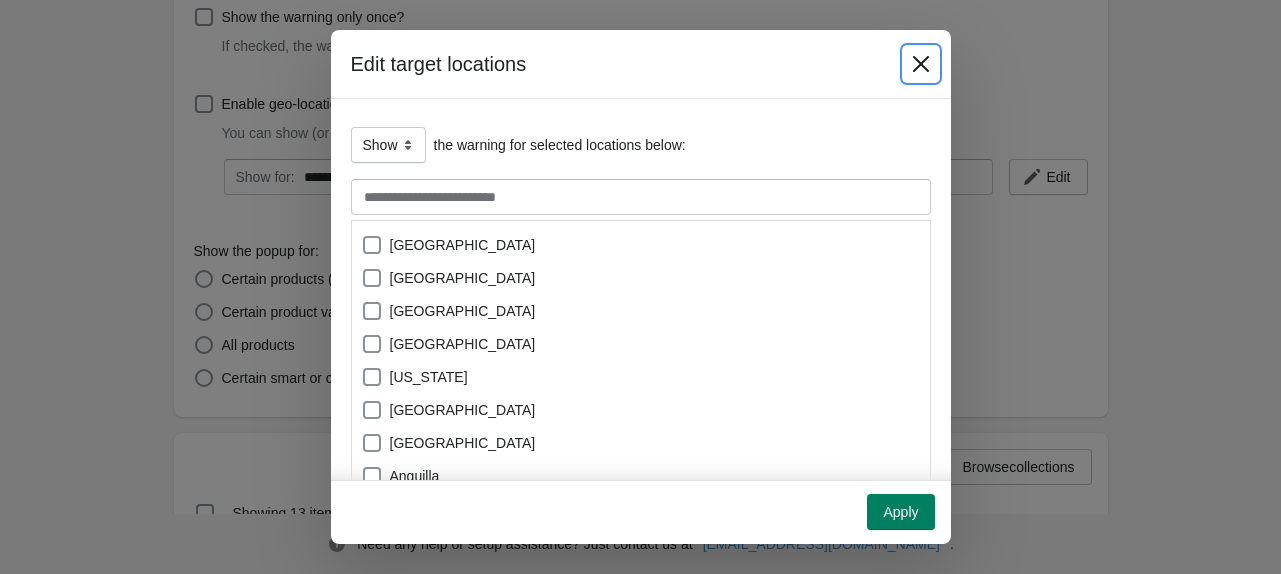 click 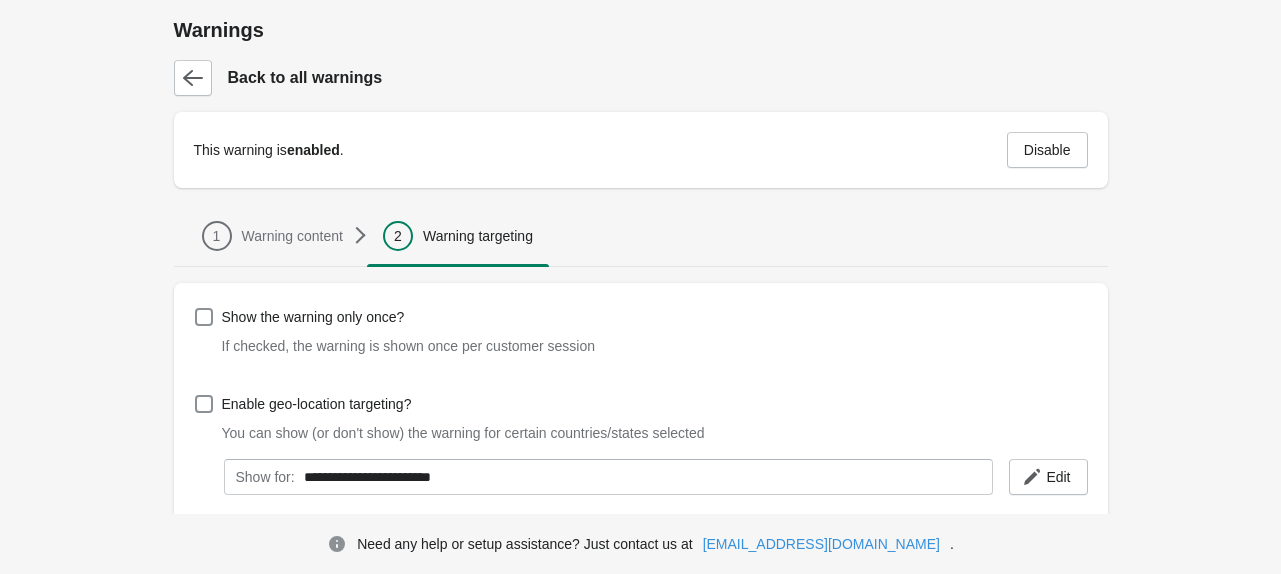 scroll, scrollTop: 300, scrollLeft: 0, axis: vertical 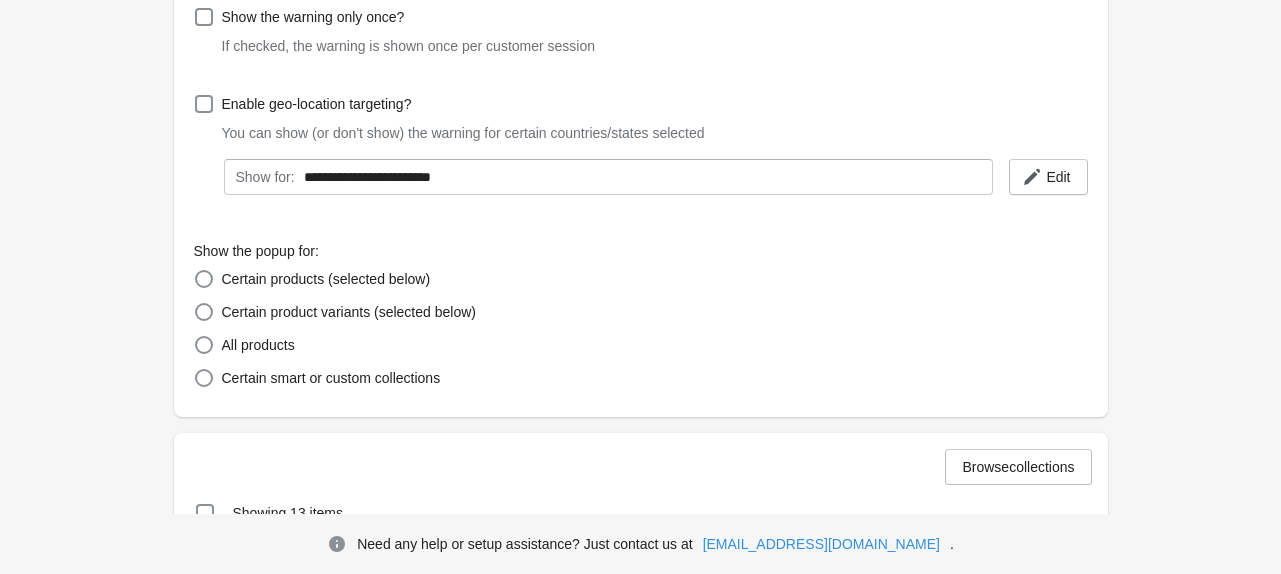 click on "**********" at bounding box center (640, 379) 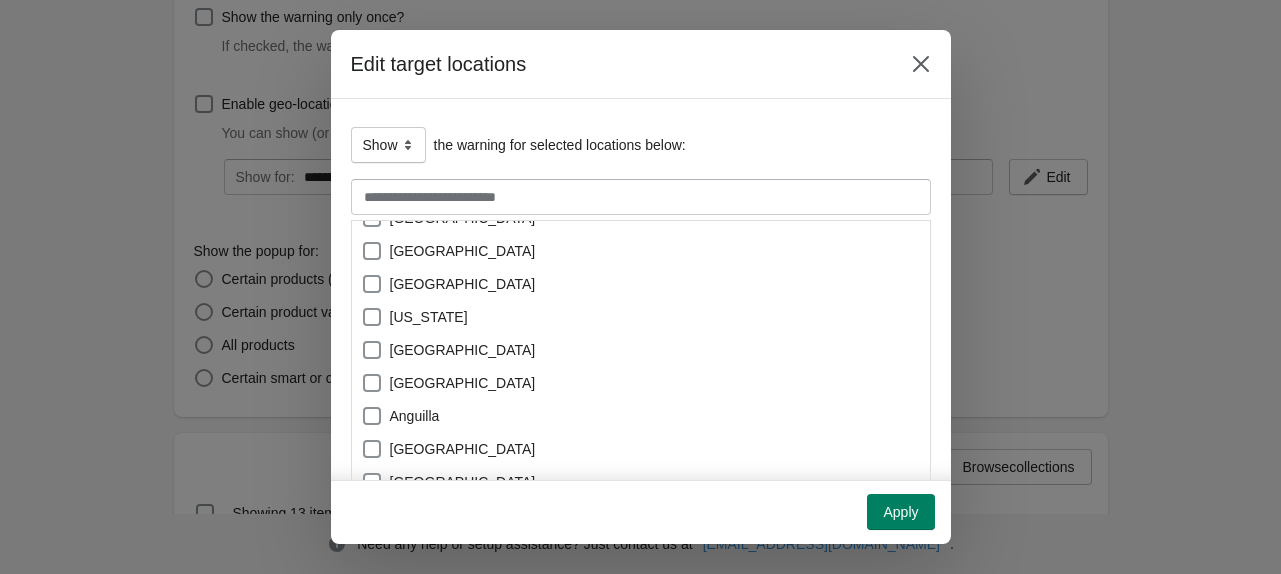 scroll, scrollTop: 0, scrollLeft: 0, axis: both 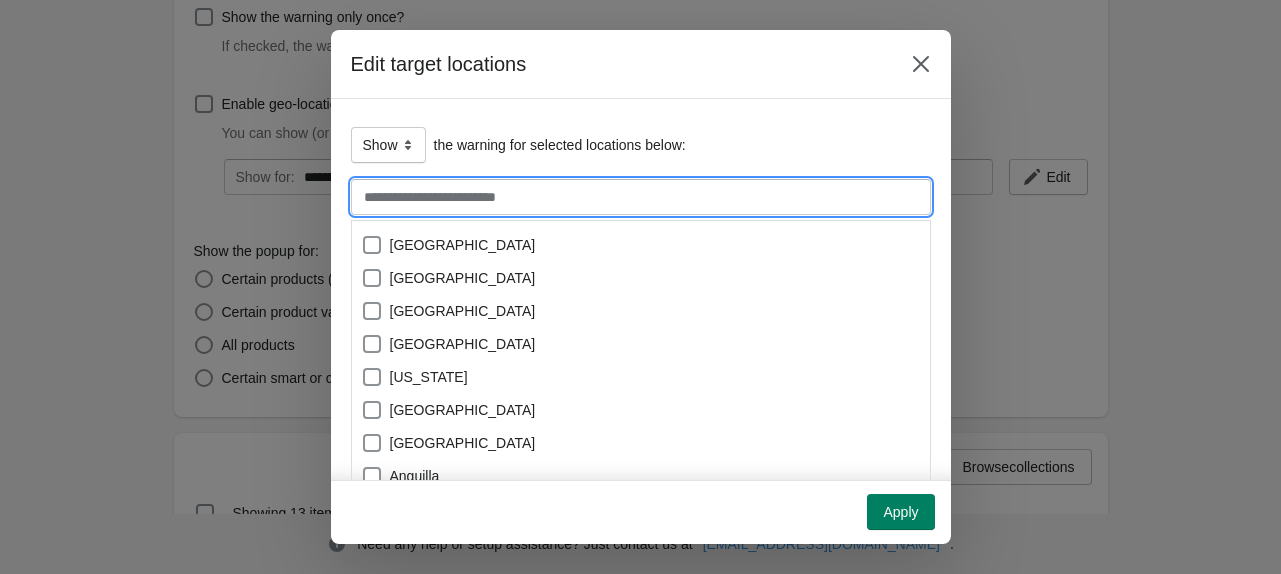 click at bounding box center [641, 197] 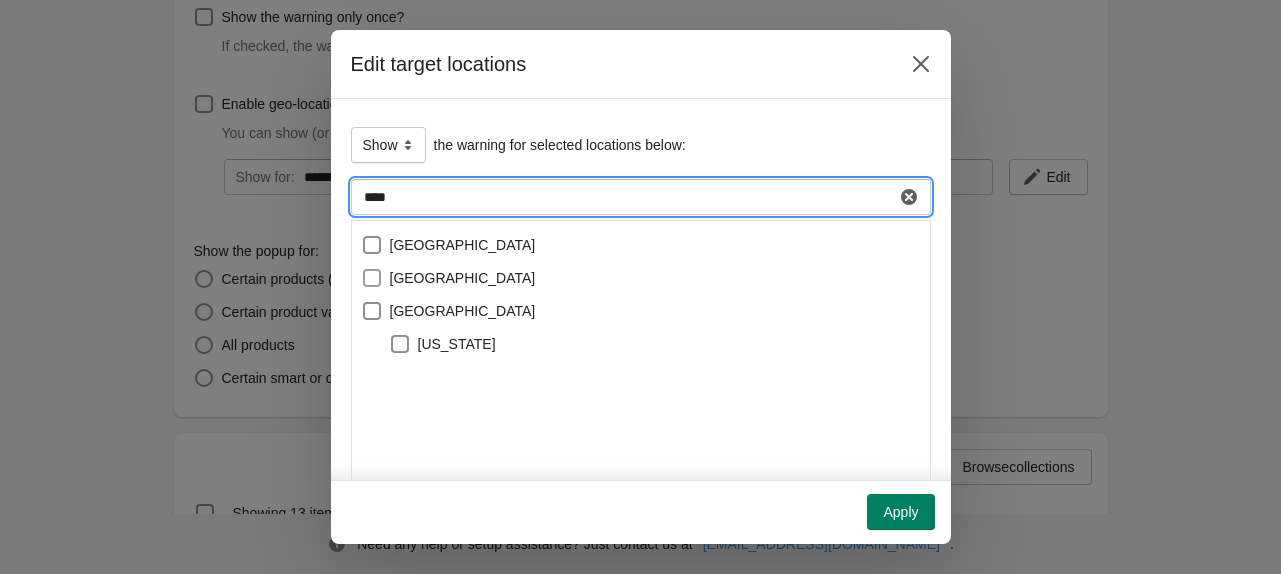 type on "****" 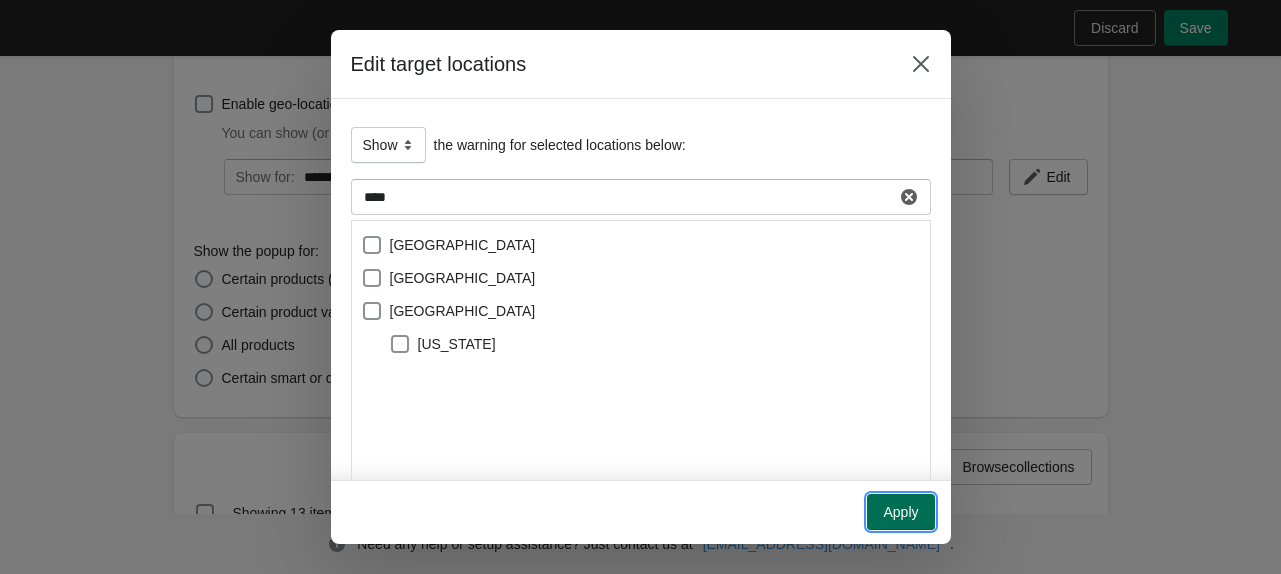 click on "Apply" at bounding box center [900, 512] 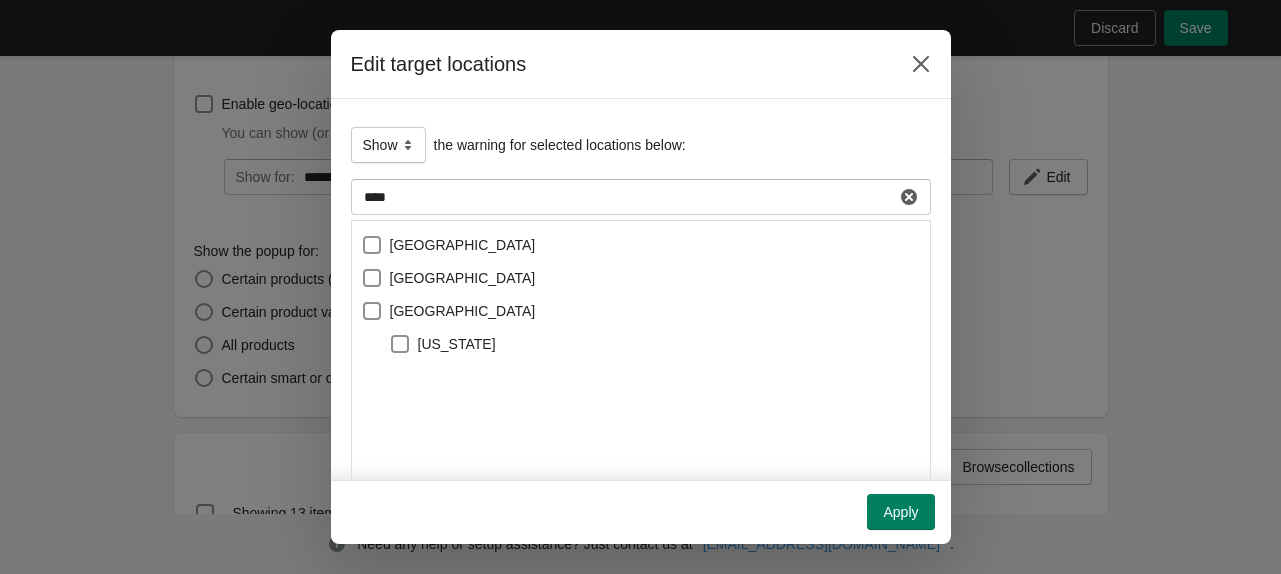 scroll, scrollTop: 300, scrollLeft: 0, axis: vertical 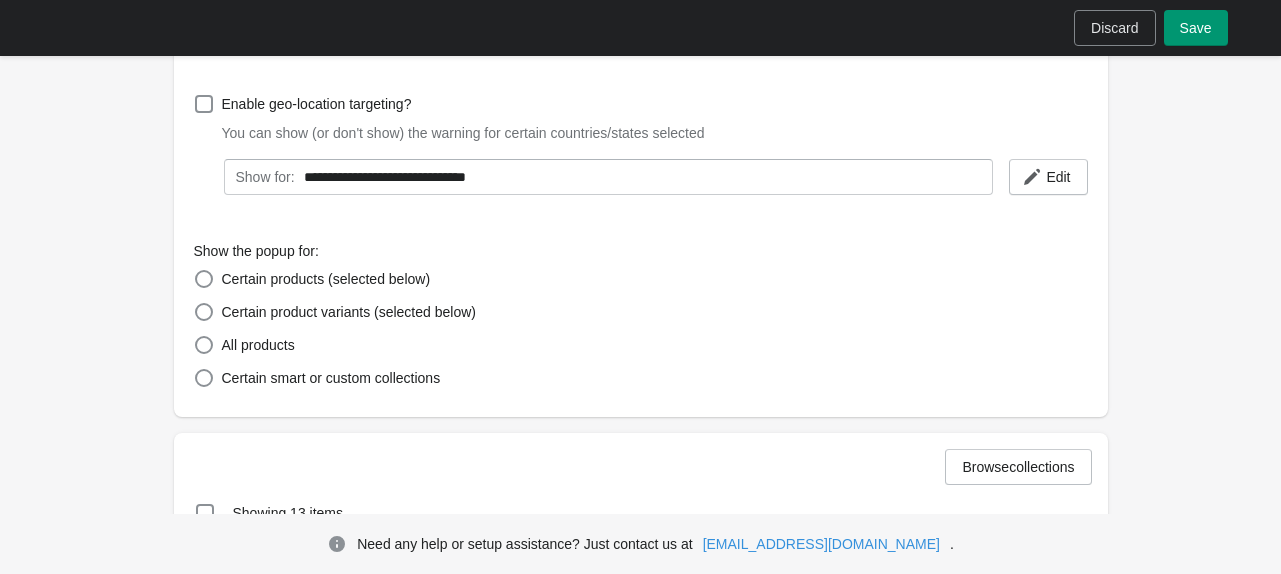 click on "Save" at bounding box center (1196, 28) 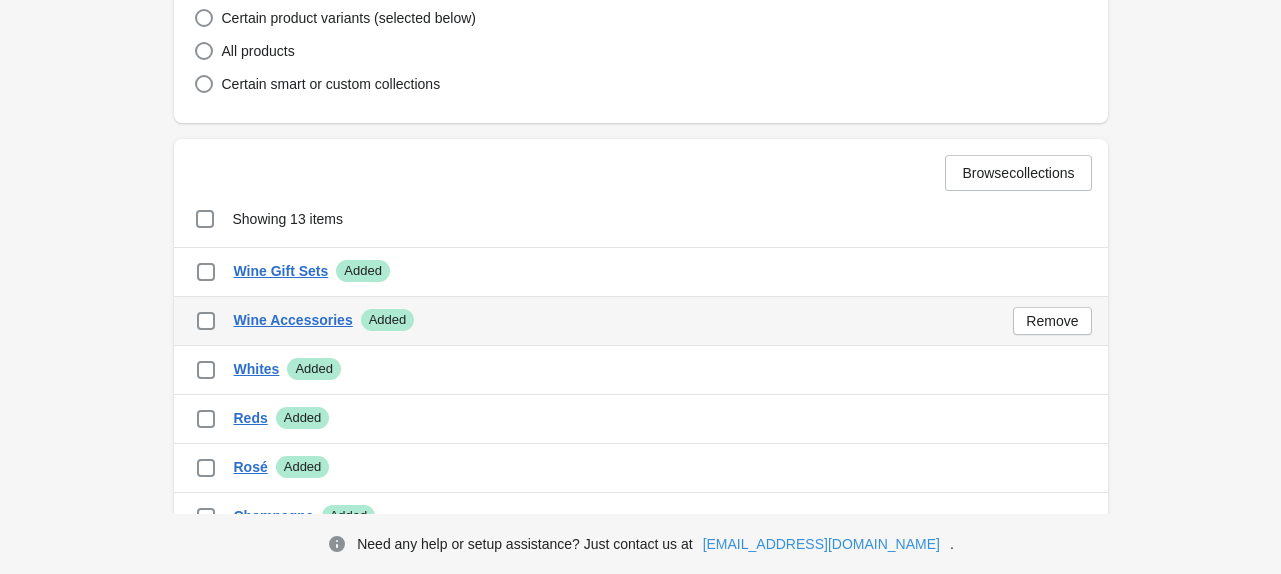 scroll, scrollTop: 600, scrollLeft: 0, axis: vertical 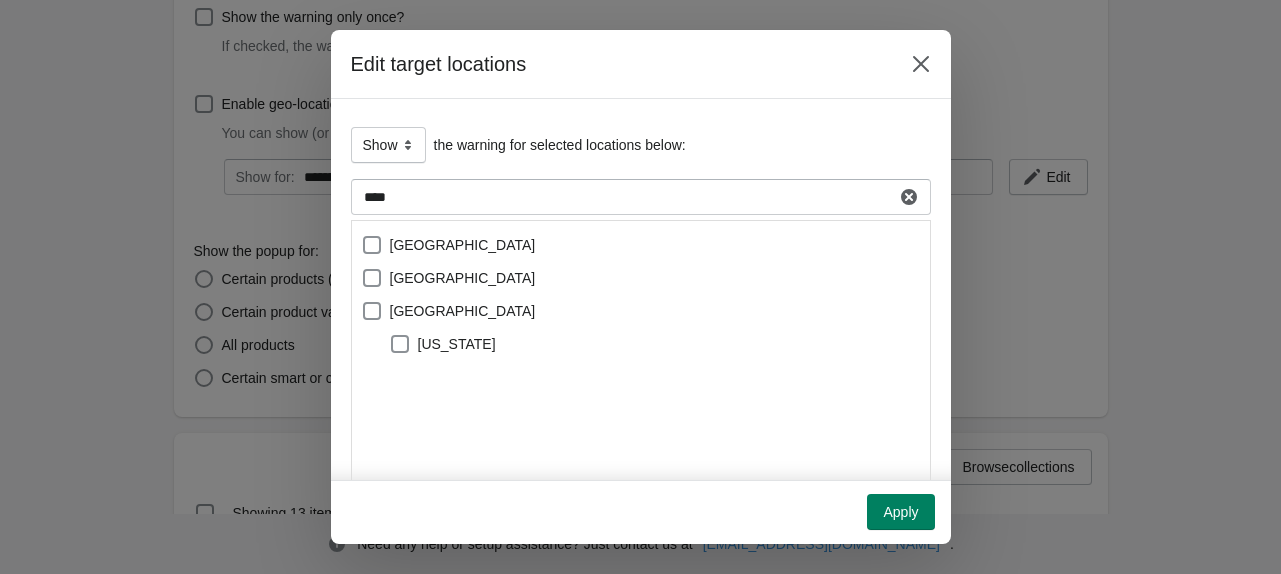 click on "**********" at bounding box center [640, 414] 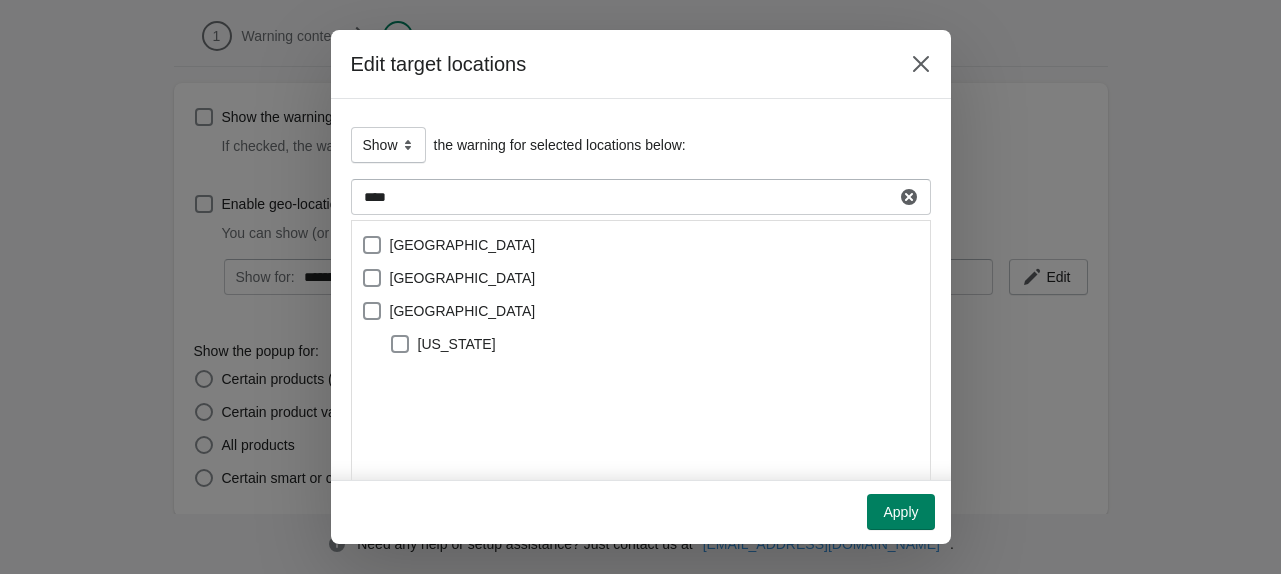 click on "**********" at bounding box center [640, 287] 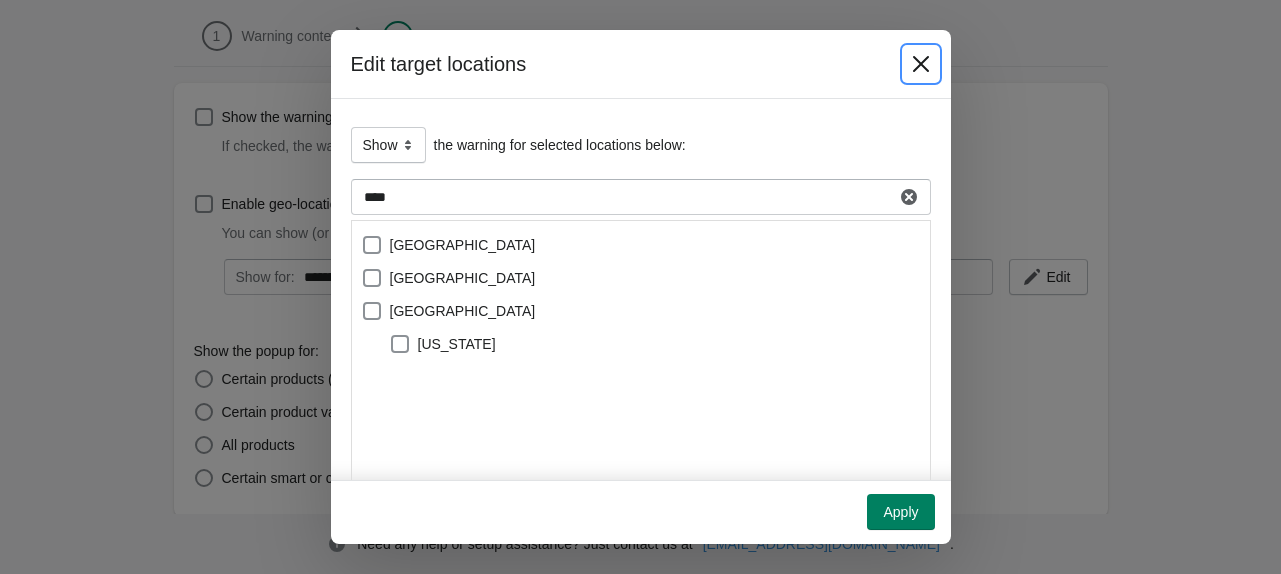 click 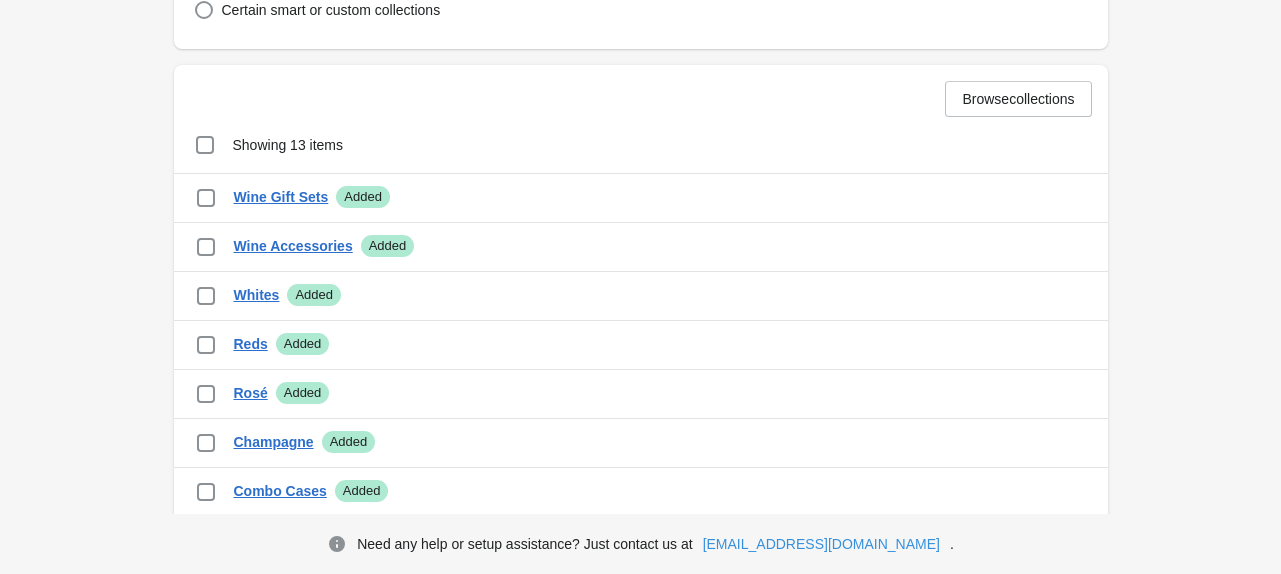 scroll, scrollTop: 654, scrollLeft: 0, axis: vertical 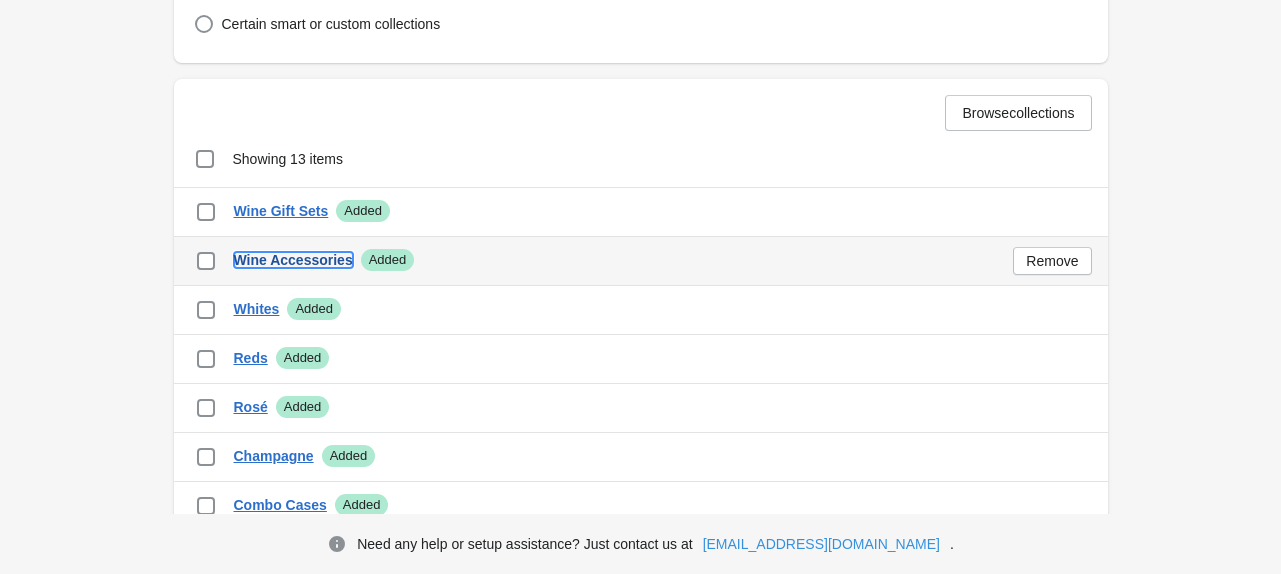 click on "Wine Accessories" at bounding box center (293, 260) 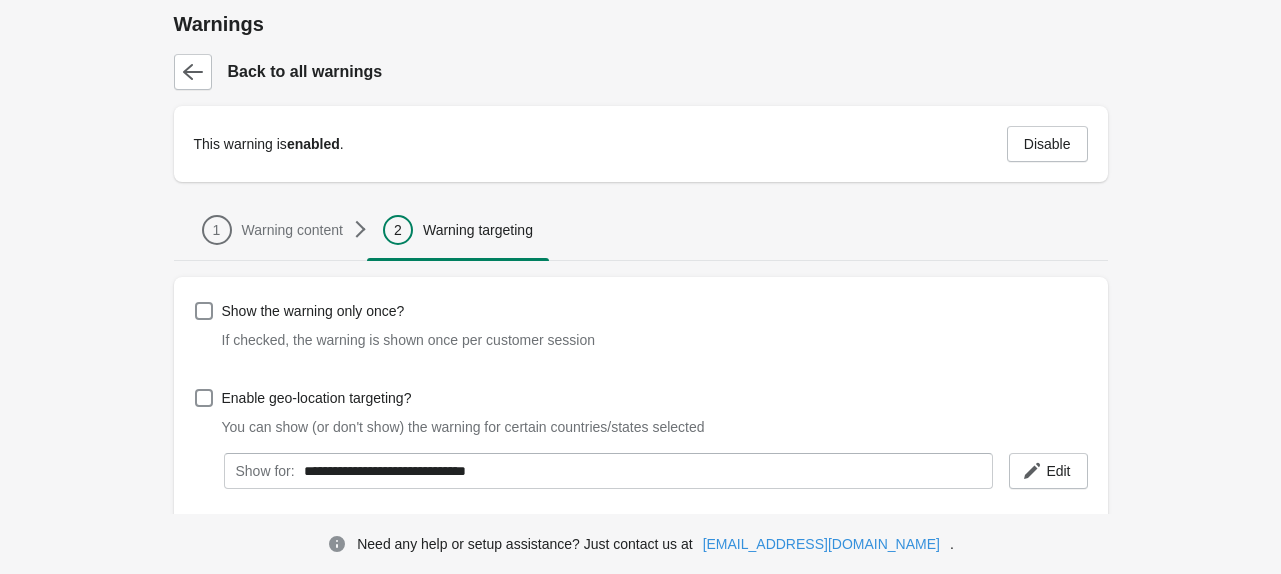 scroll, scrollTop: 0, scrollLeft: 0, axis: both 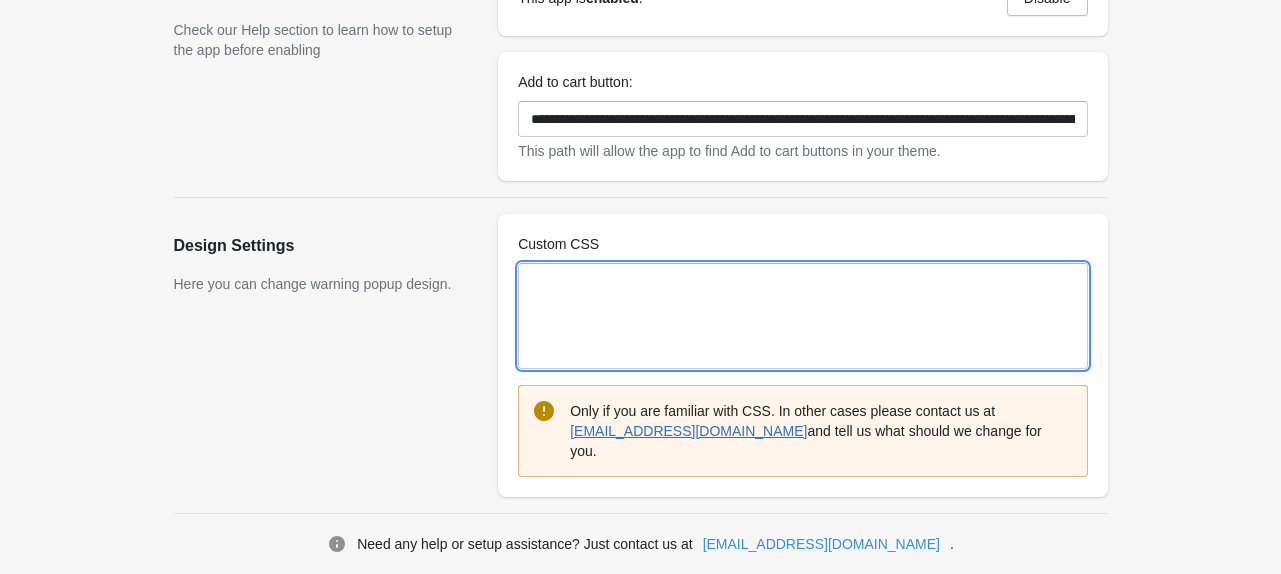 click on "Custom CSS" at bounding box center [802, 316] 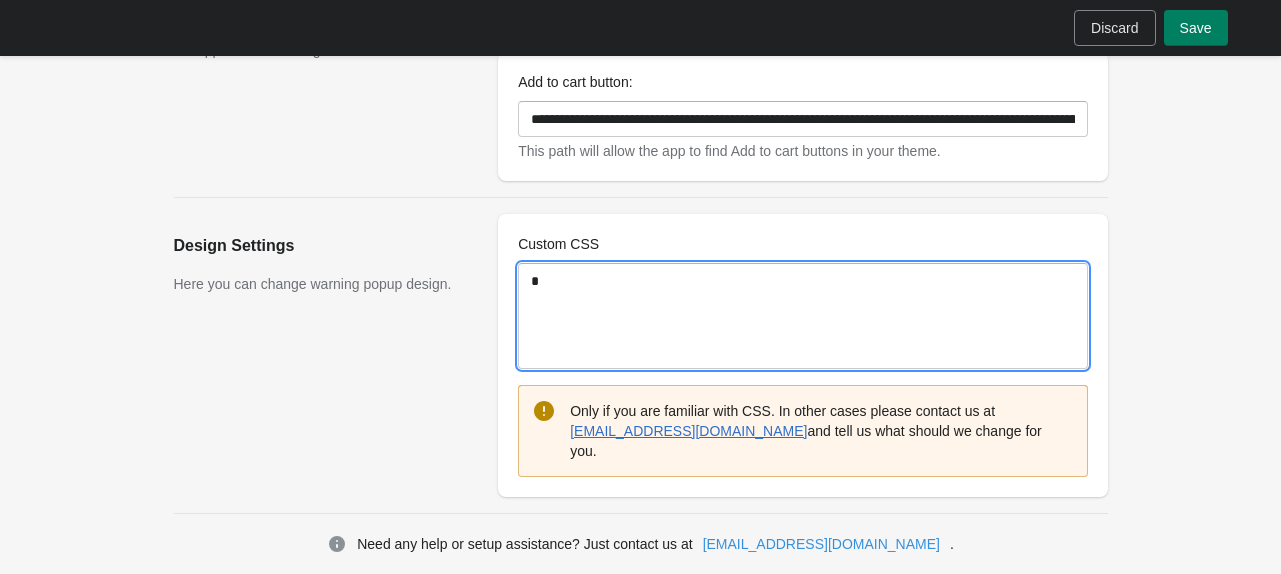 paste on "**********" 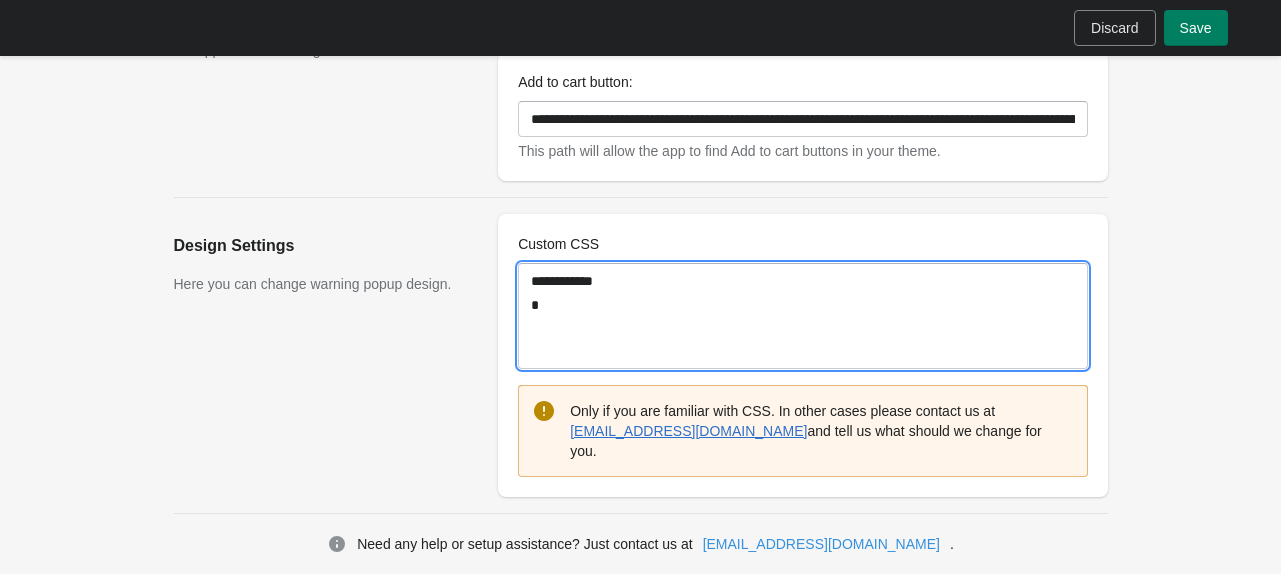 click on "**********" at bounding box center [802, 316] 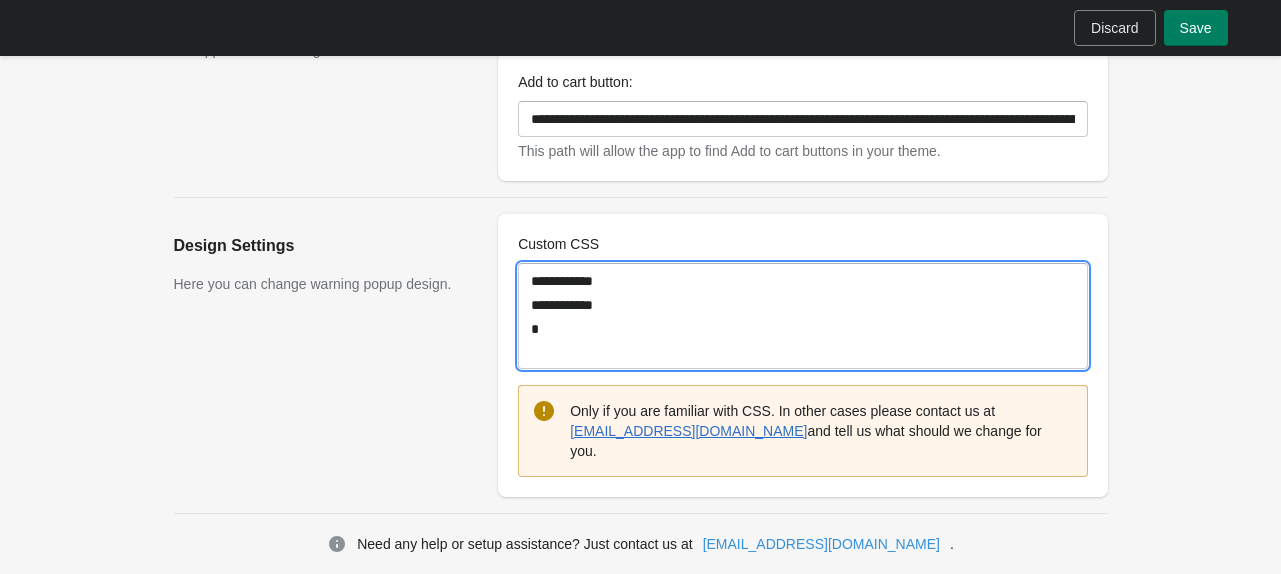 click on "**********" at bounding box center (802, 316) 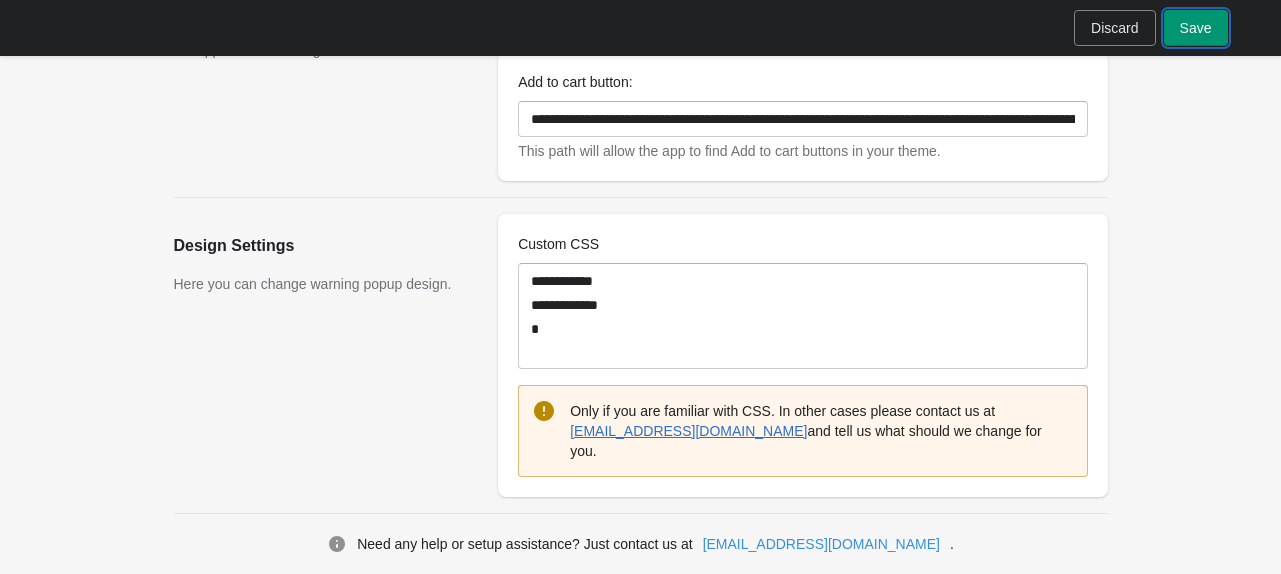 click on "Save" at bounding box center (1196, 28) 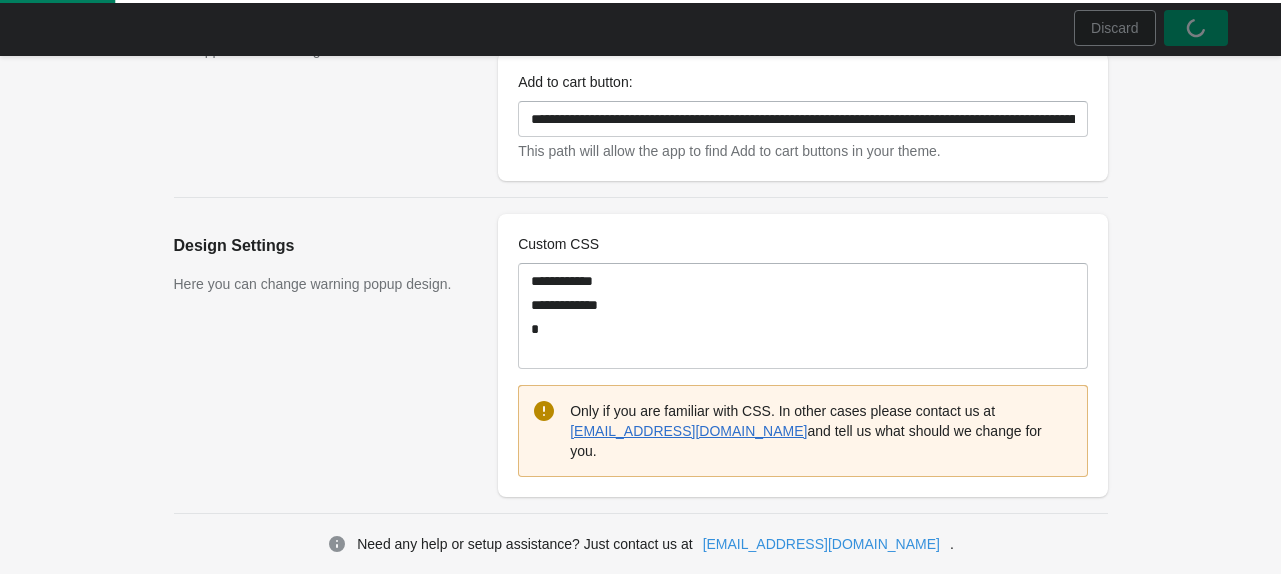 type on "**********" 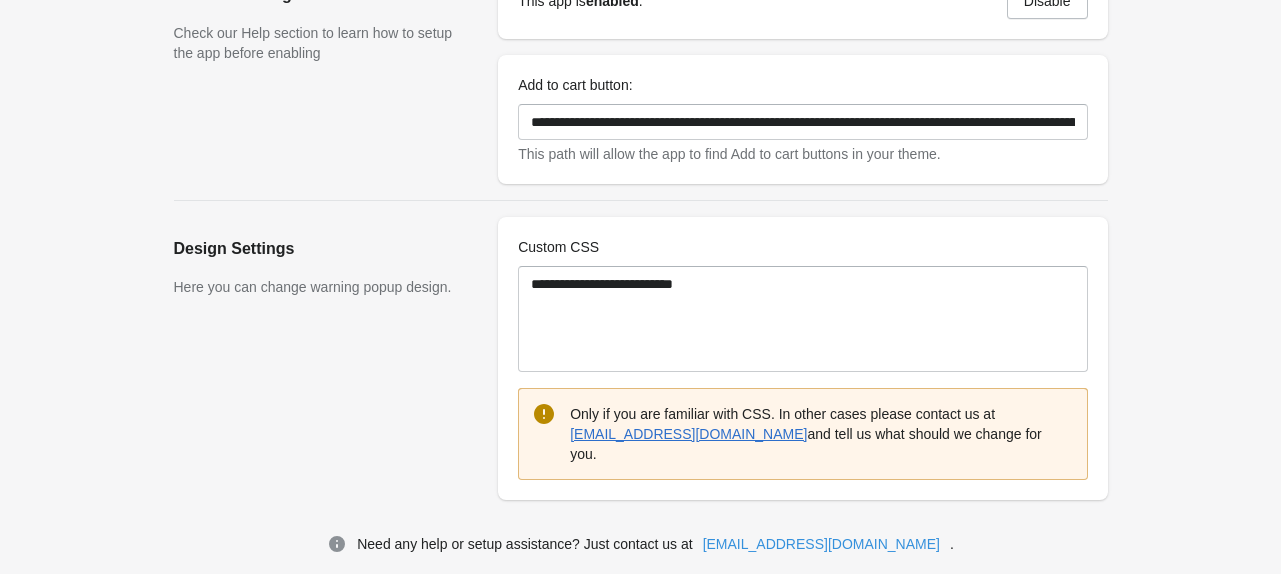 scroll, scrollTop: 100, scrollLeft: 0, axis: vertical 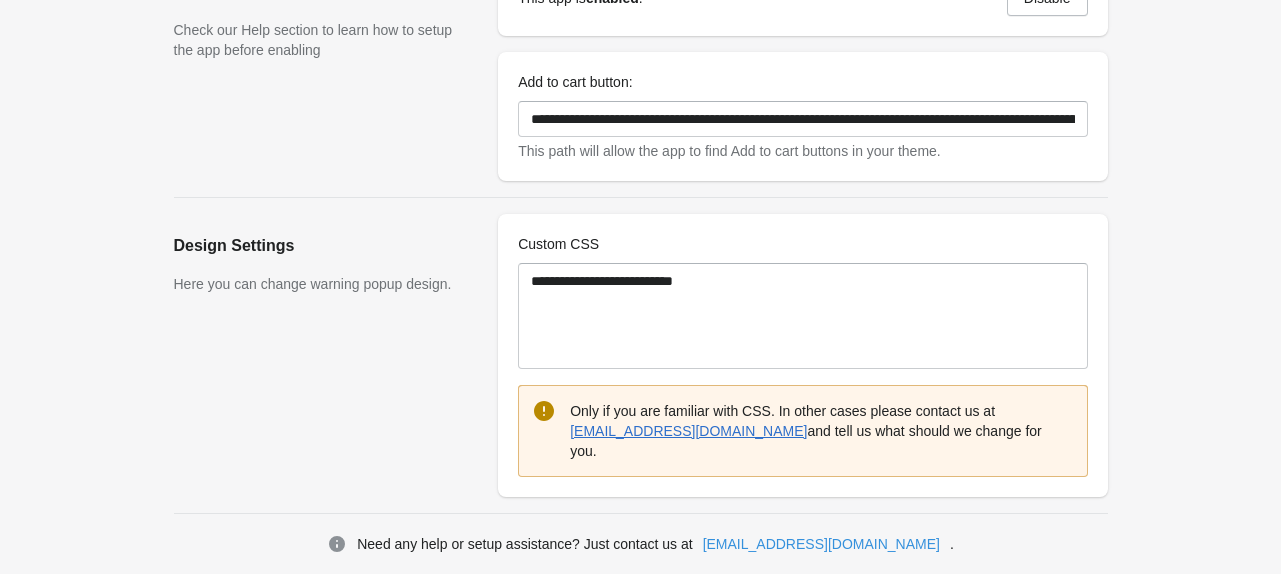 click on "General Settings Check our Help section to learn how to setup the app before enabling" at bounding box center (326, 70) 